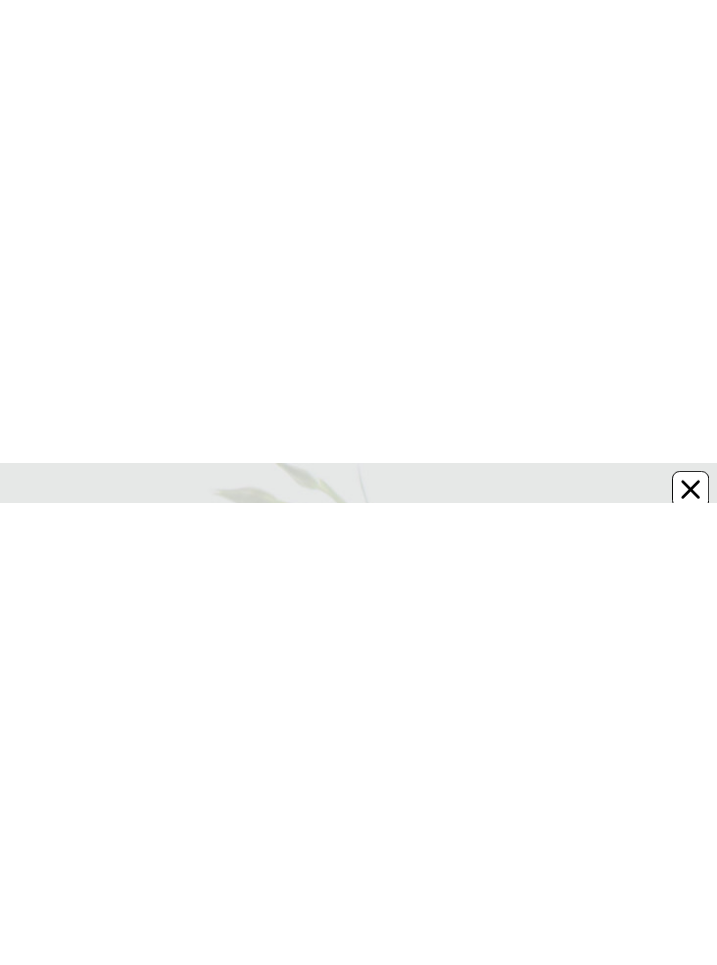 scroll, scrollTop: 0, scrollLeft: 0, axis: both 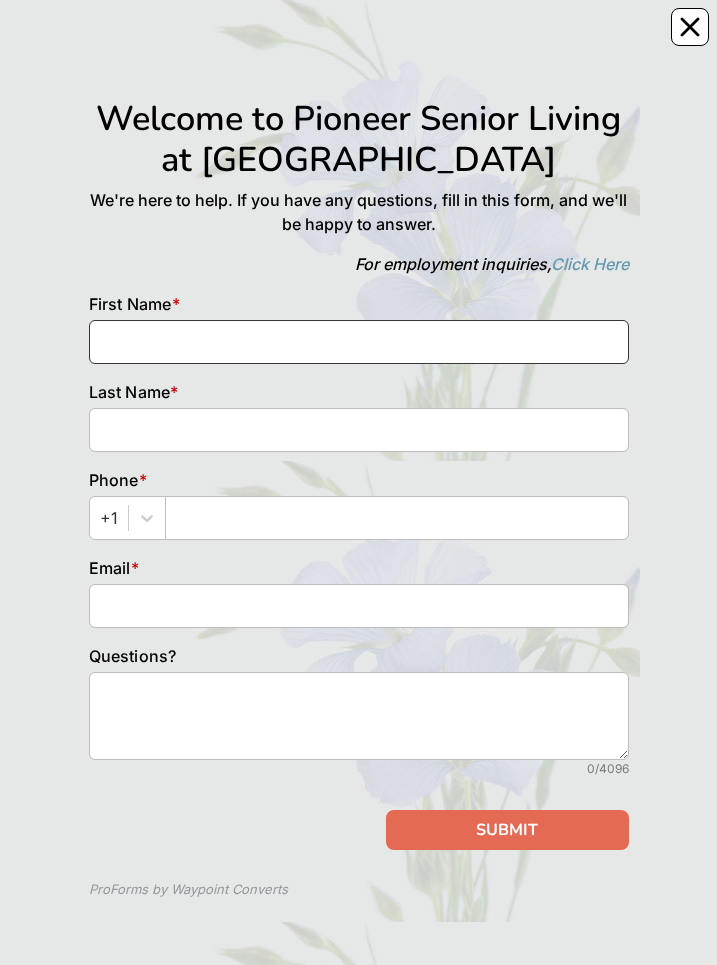 click at bounding box center [359, 342] 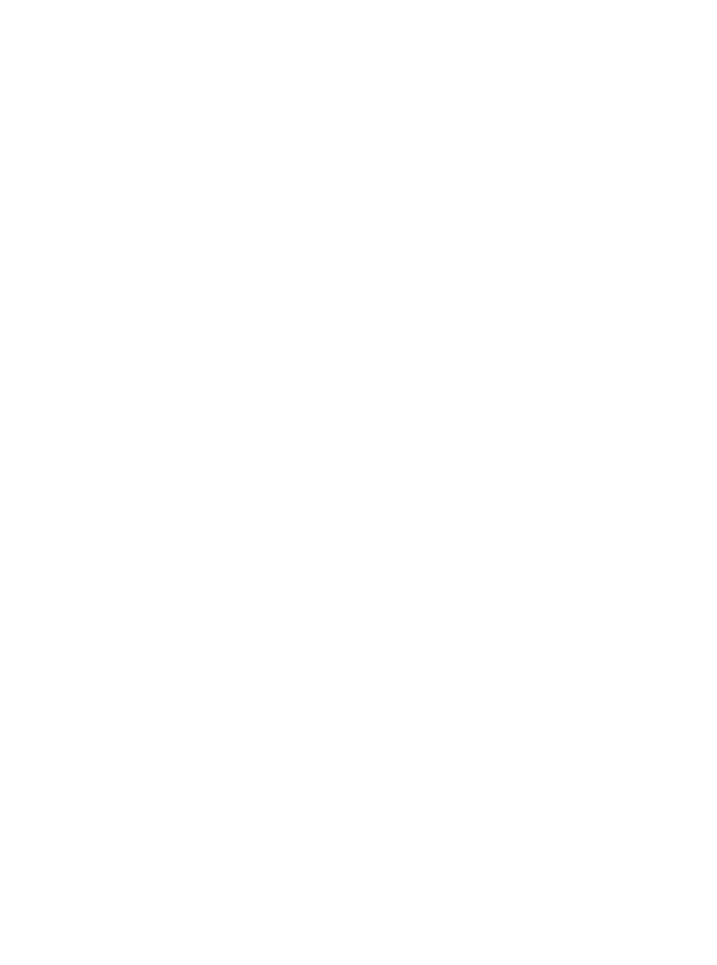 scroll, scrollTop: 0, scrollLeft: 0, axis: both 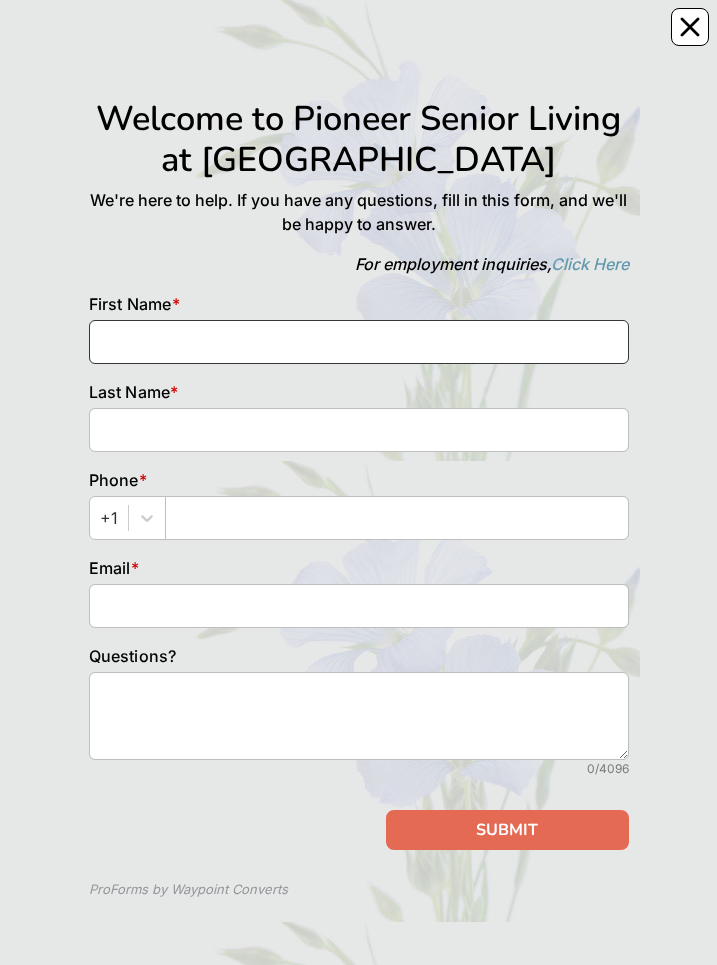 click at bounding box center [359, 342] 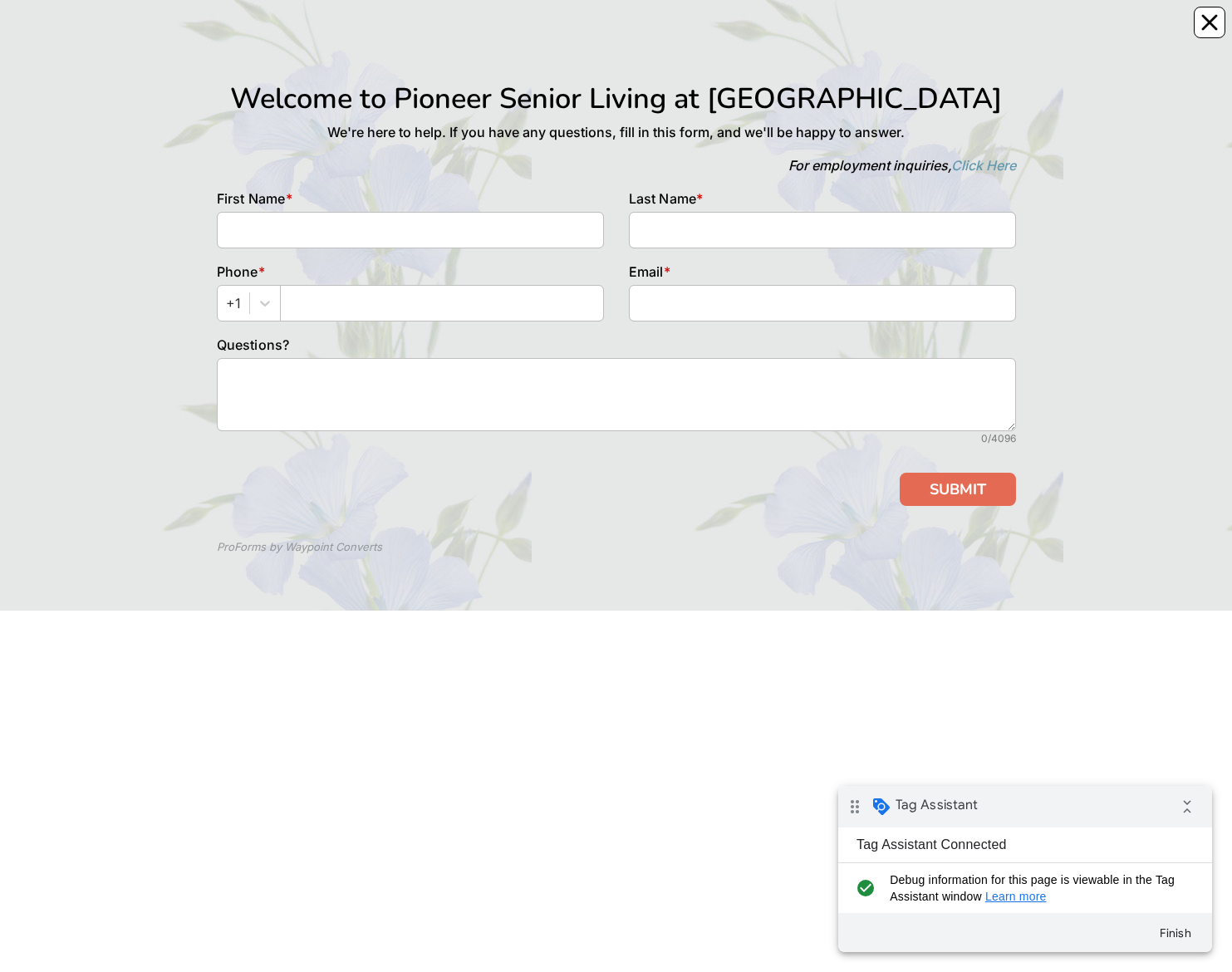 scroll, scrollTop: 0, scrollLeft: 0, axis: both 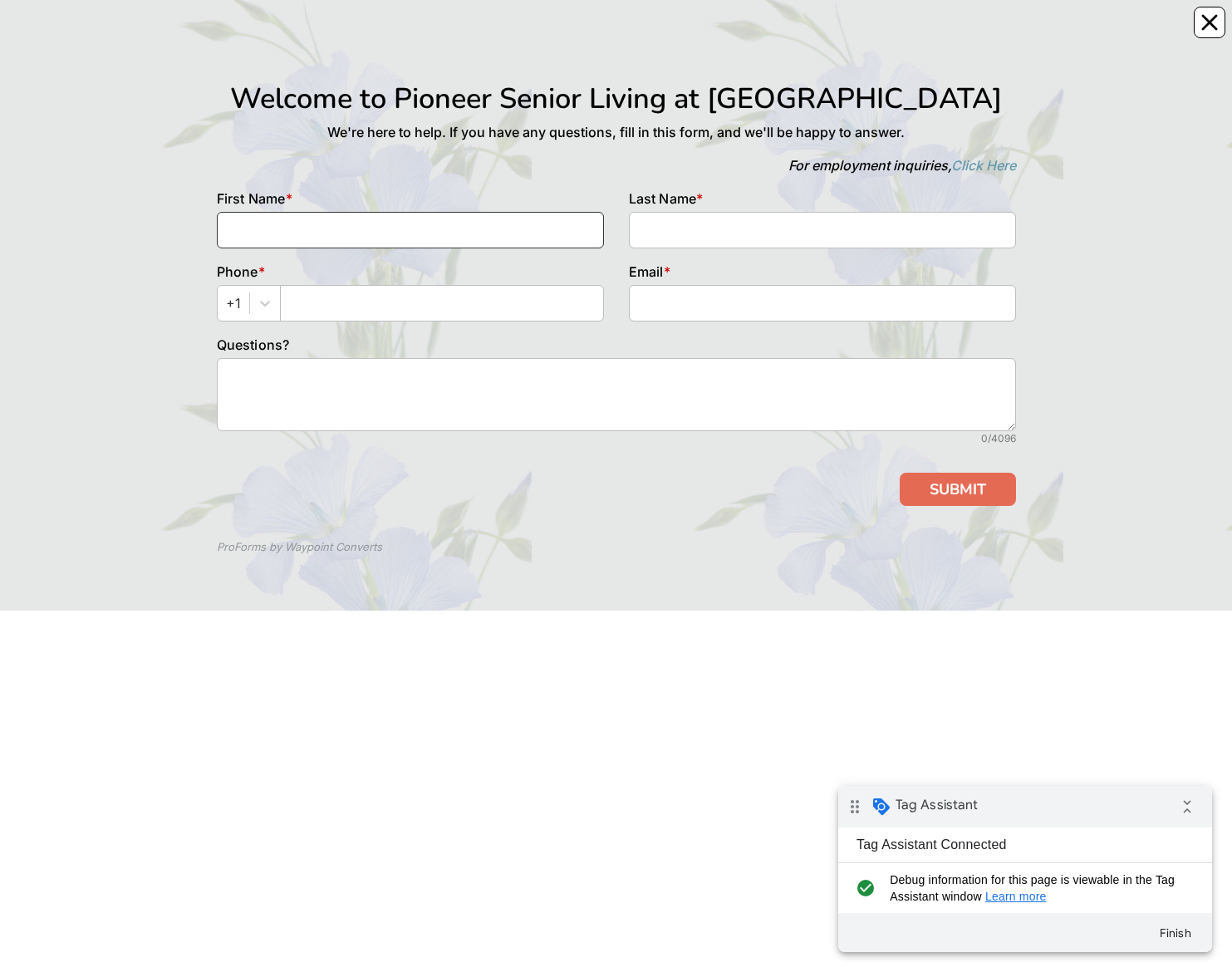 click at bounding box center (410, 230) 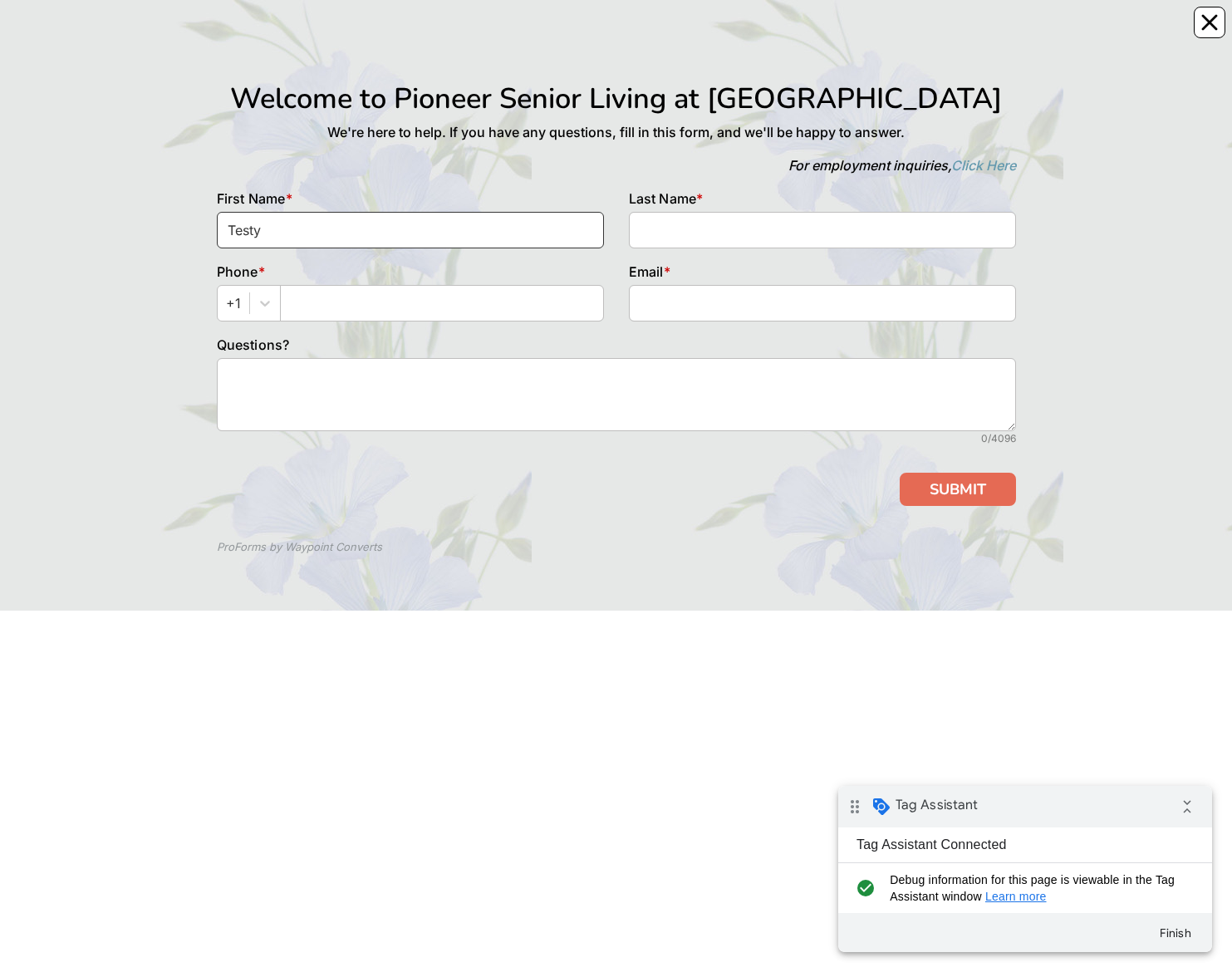 type on "Testy" 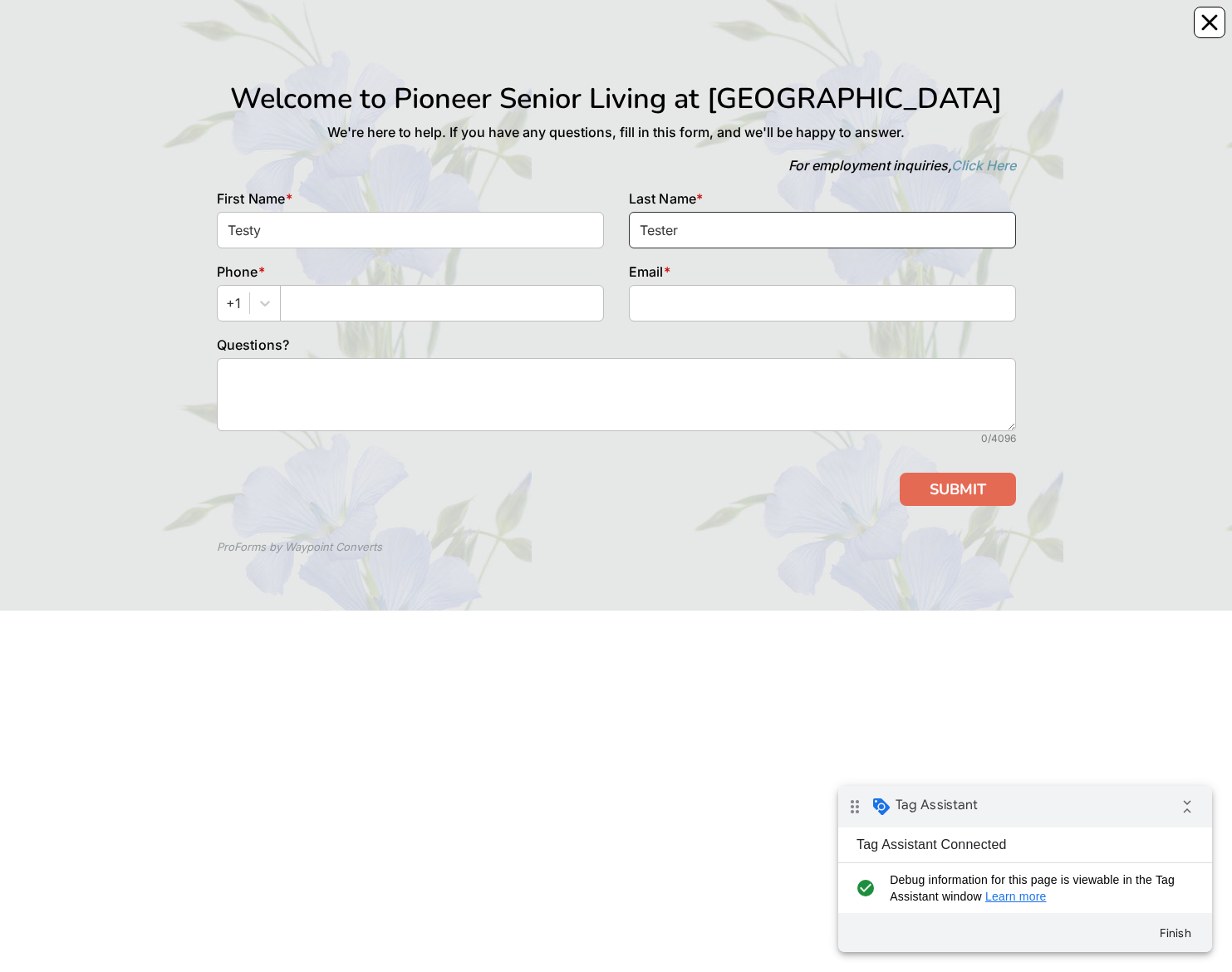 type on "Tester" 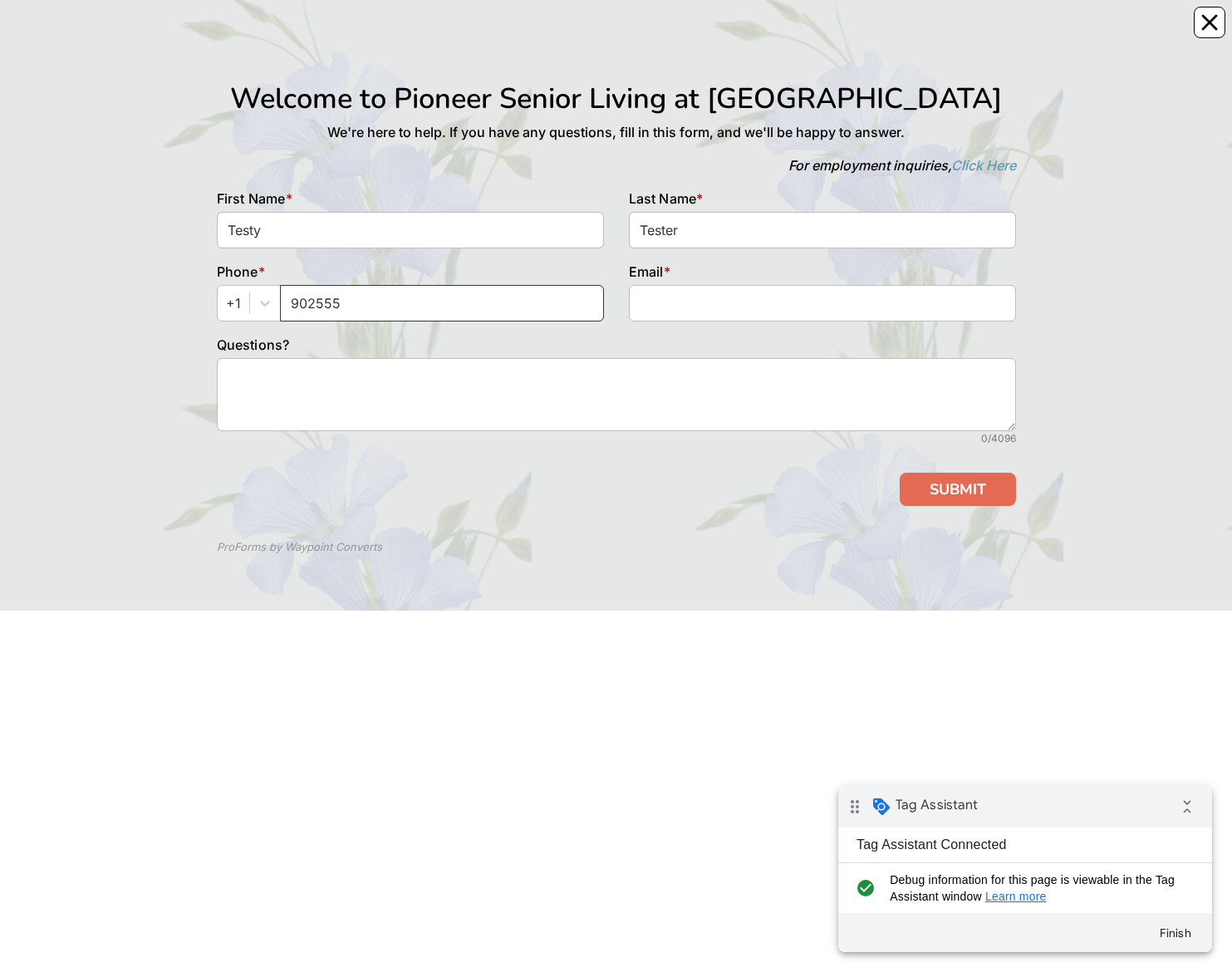 click on "902555" at bounding box center (442, 303) 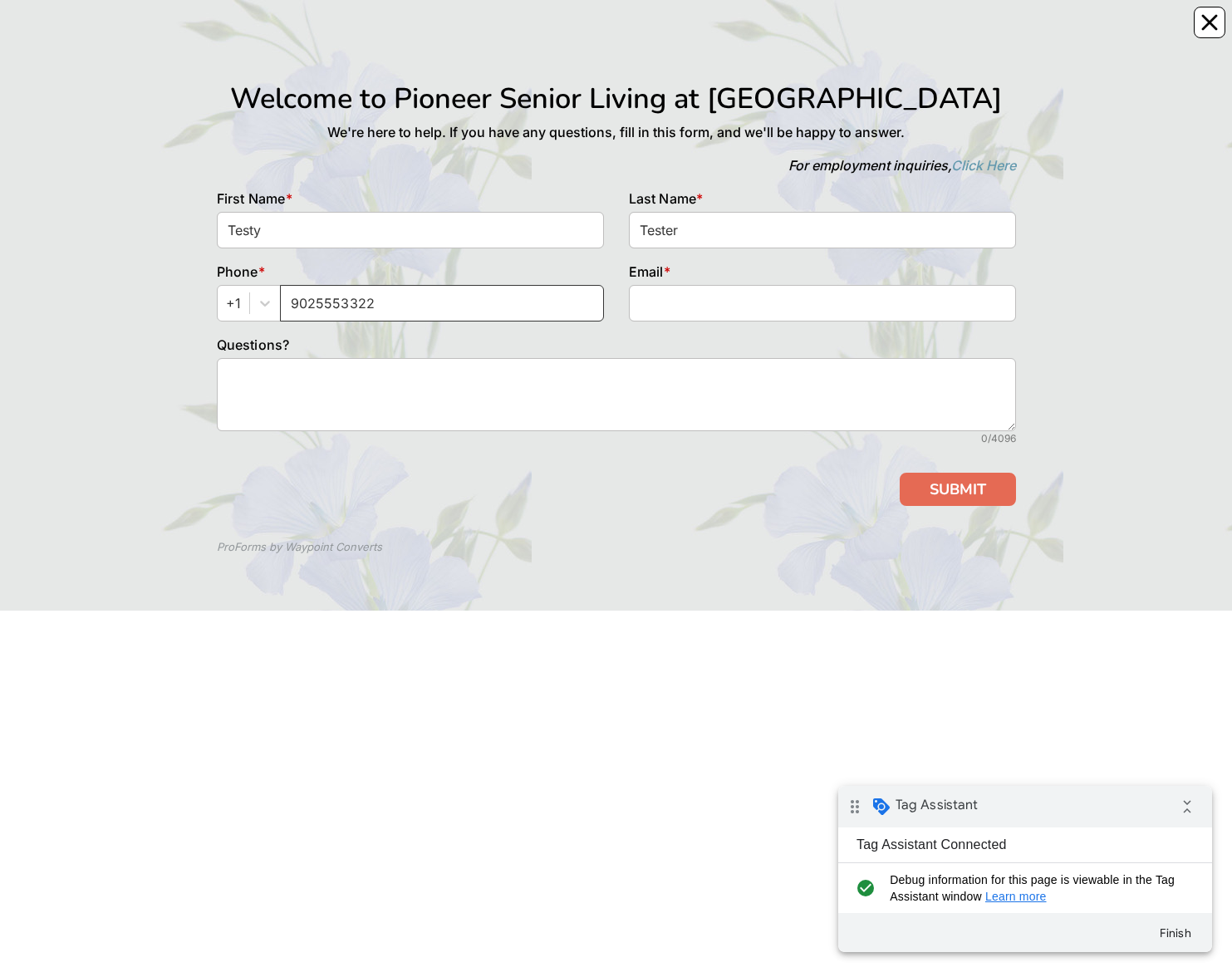 type on "9025553322" 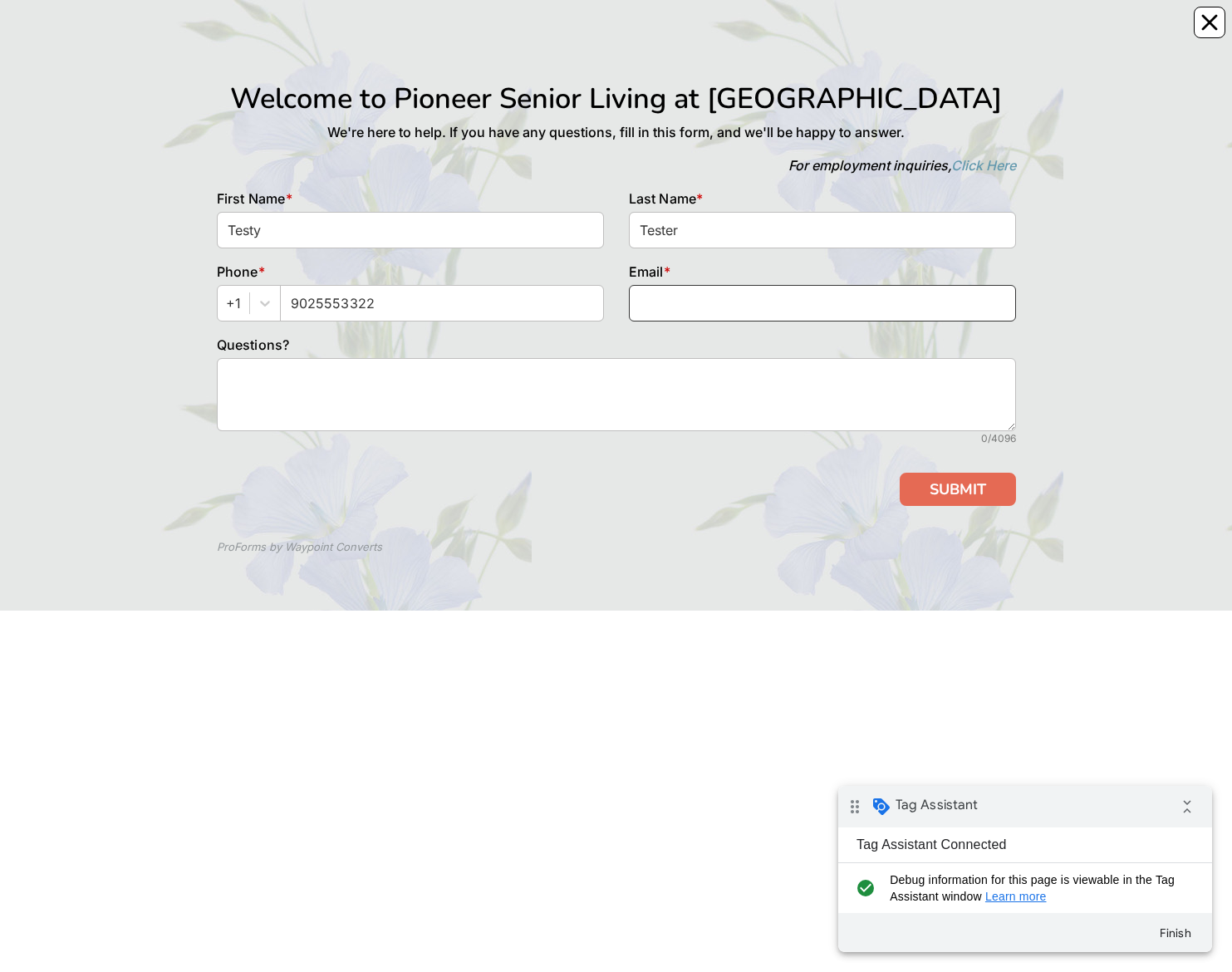 click at bounding box center [822, 303] 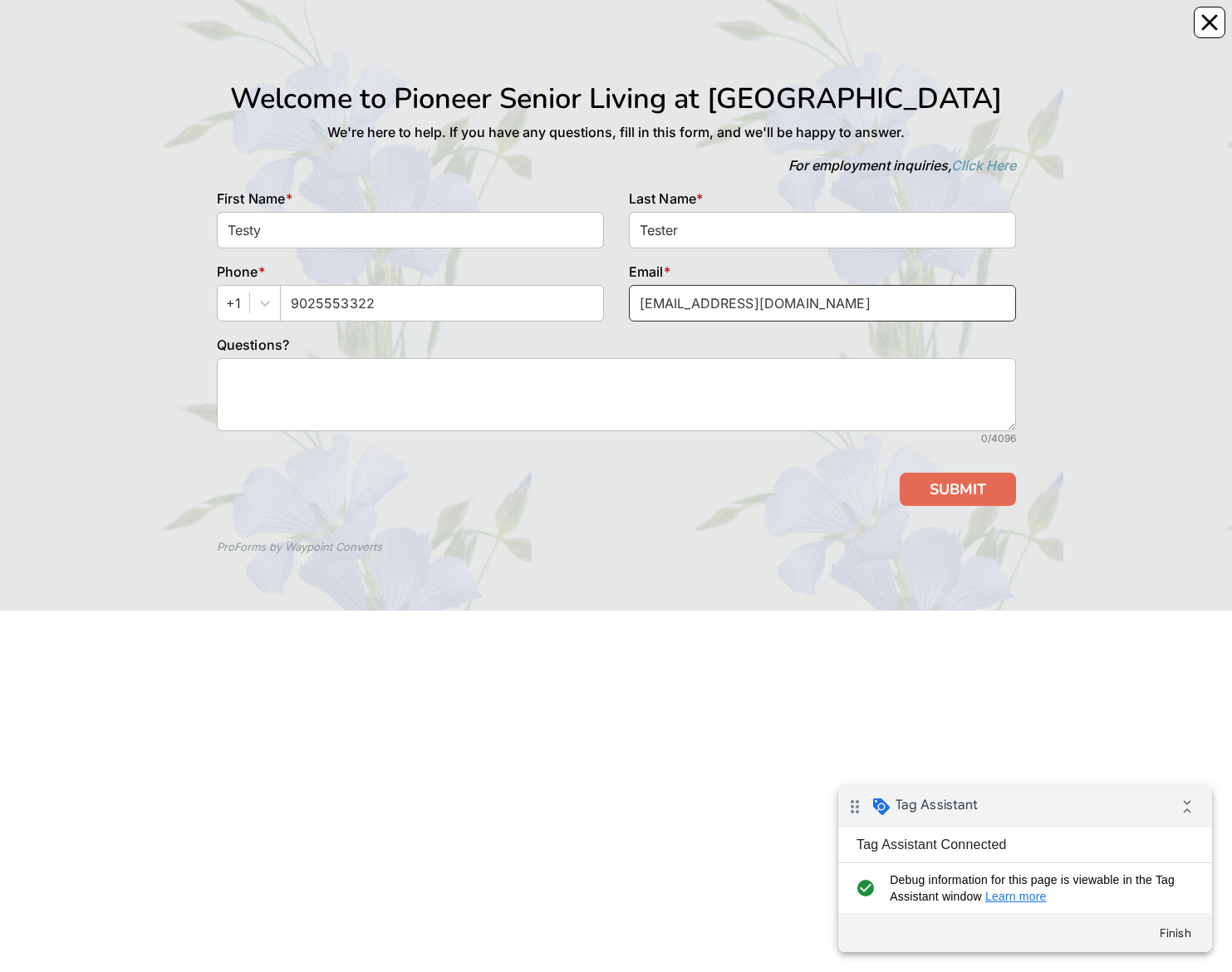 type on "test@gmail.com" 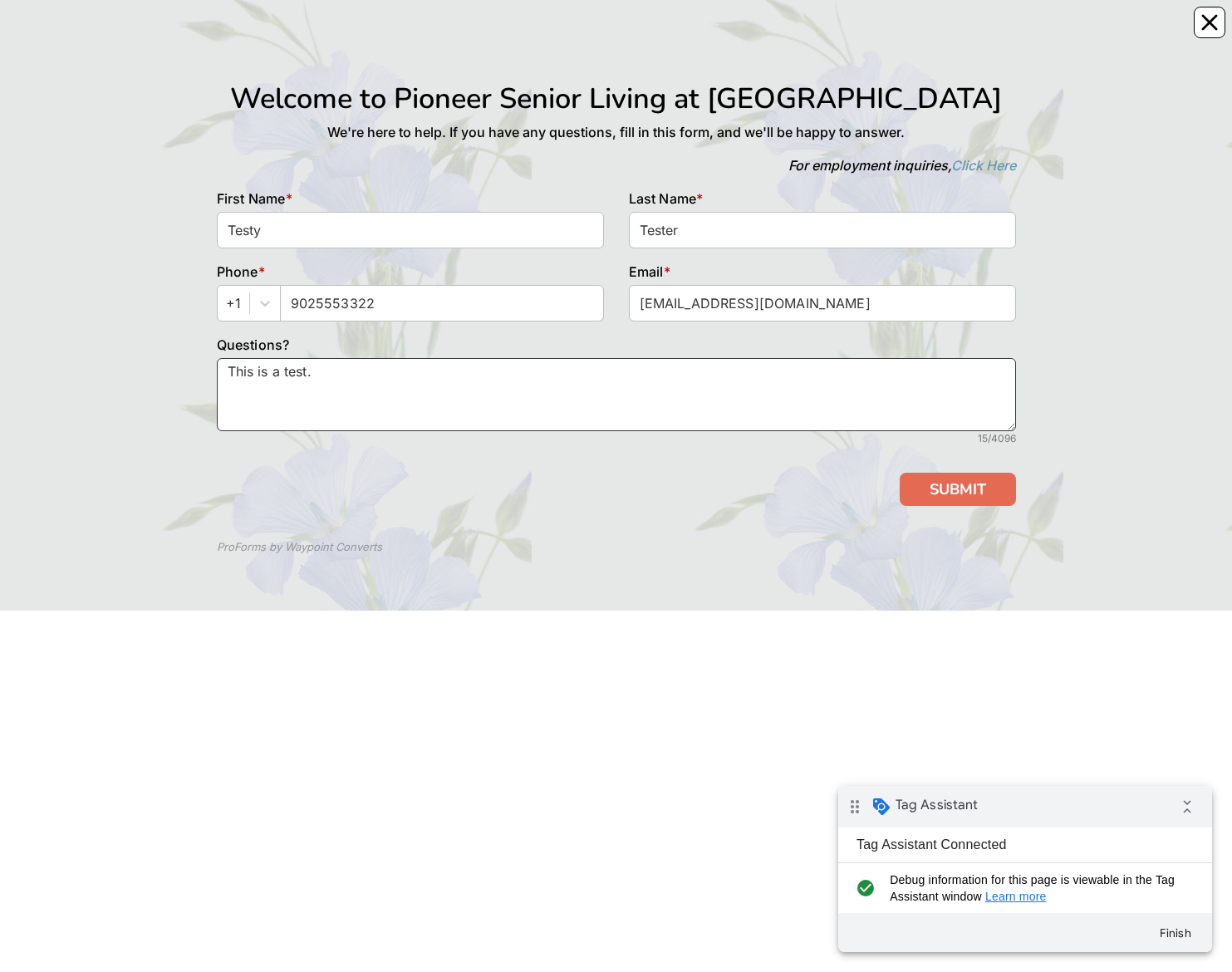 type on "This is a test." 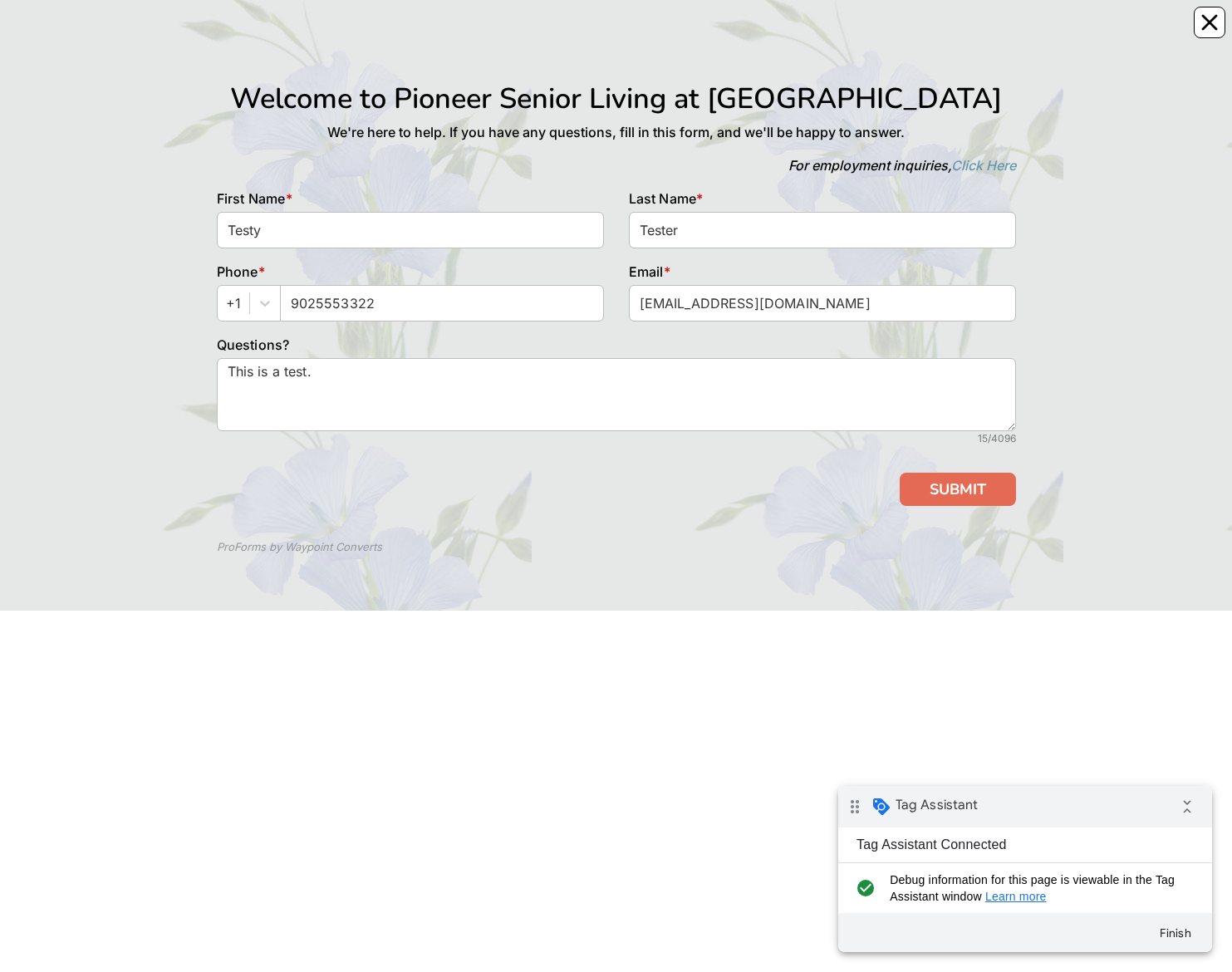 click on "ProForms by Waypoint Converts" at bounding box center (616, 538) 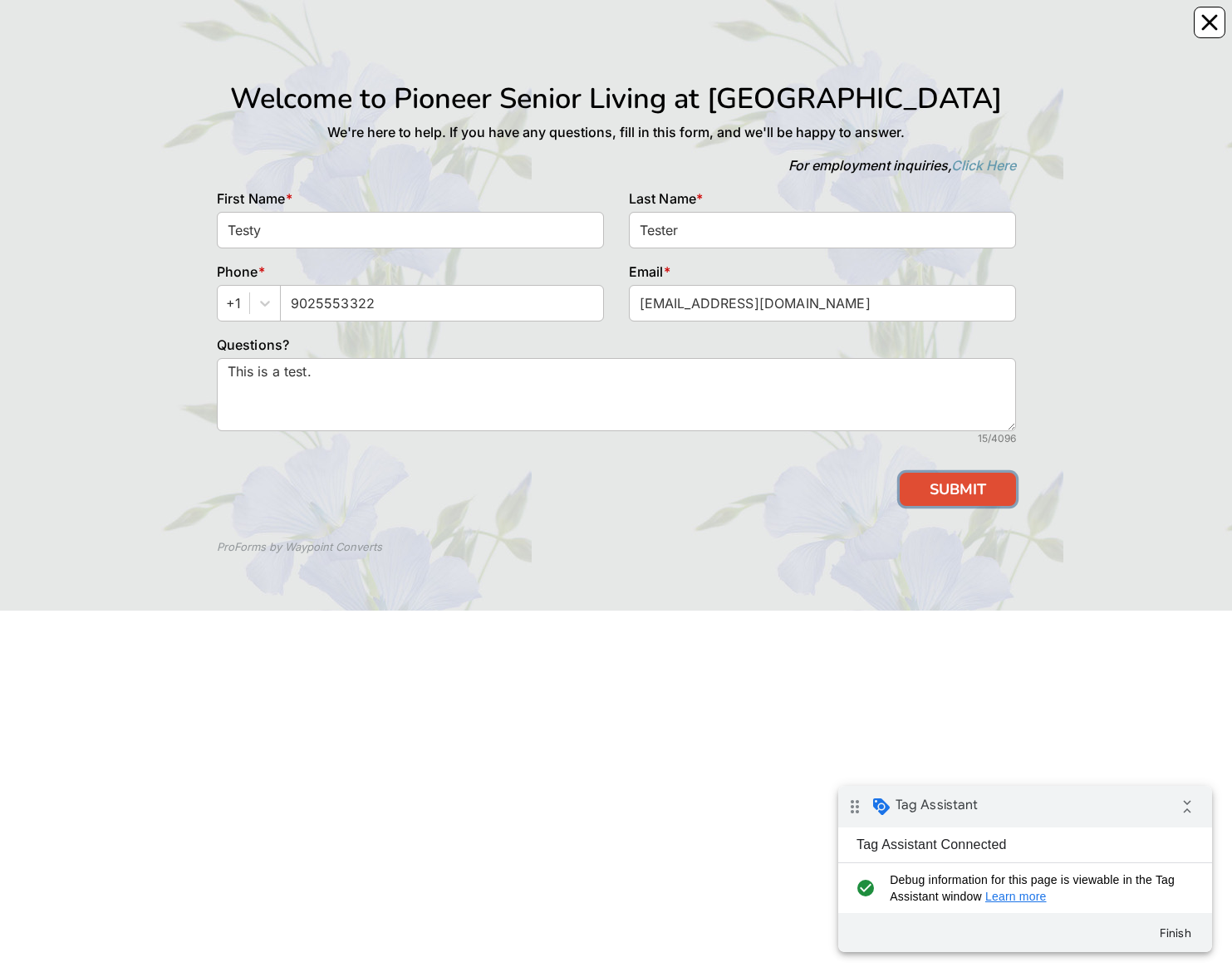 click on "SUBMIT" at bounding box center [958, 489] 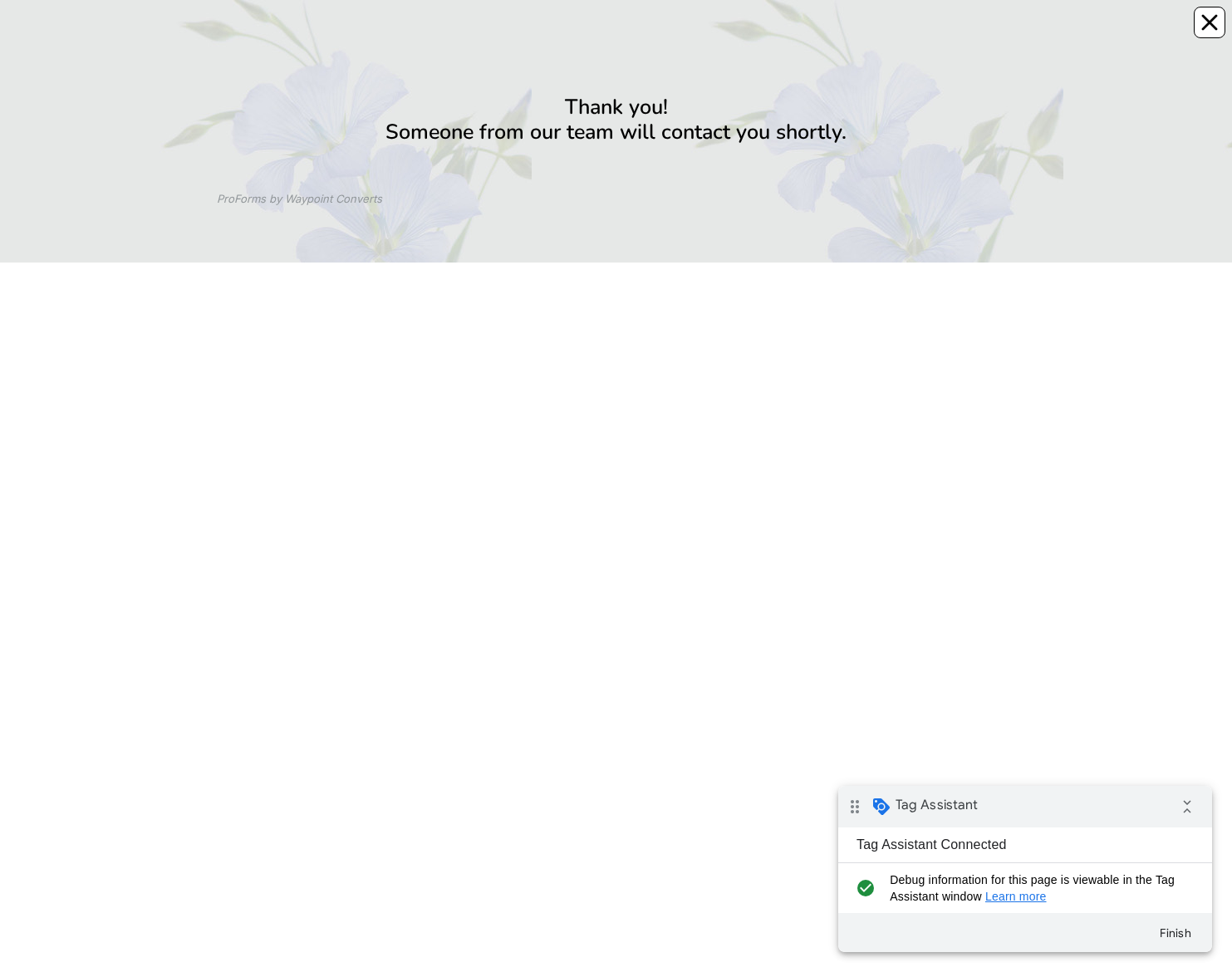 click on "Thank you!  Someone from our team will contact you shortly.
ProForms by Waypoint Converts" at bounding box center (616, 131) 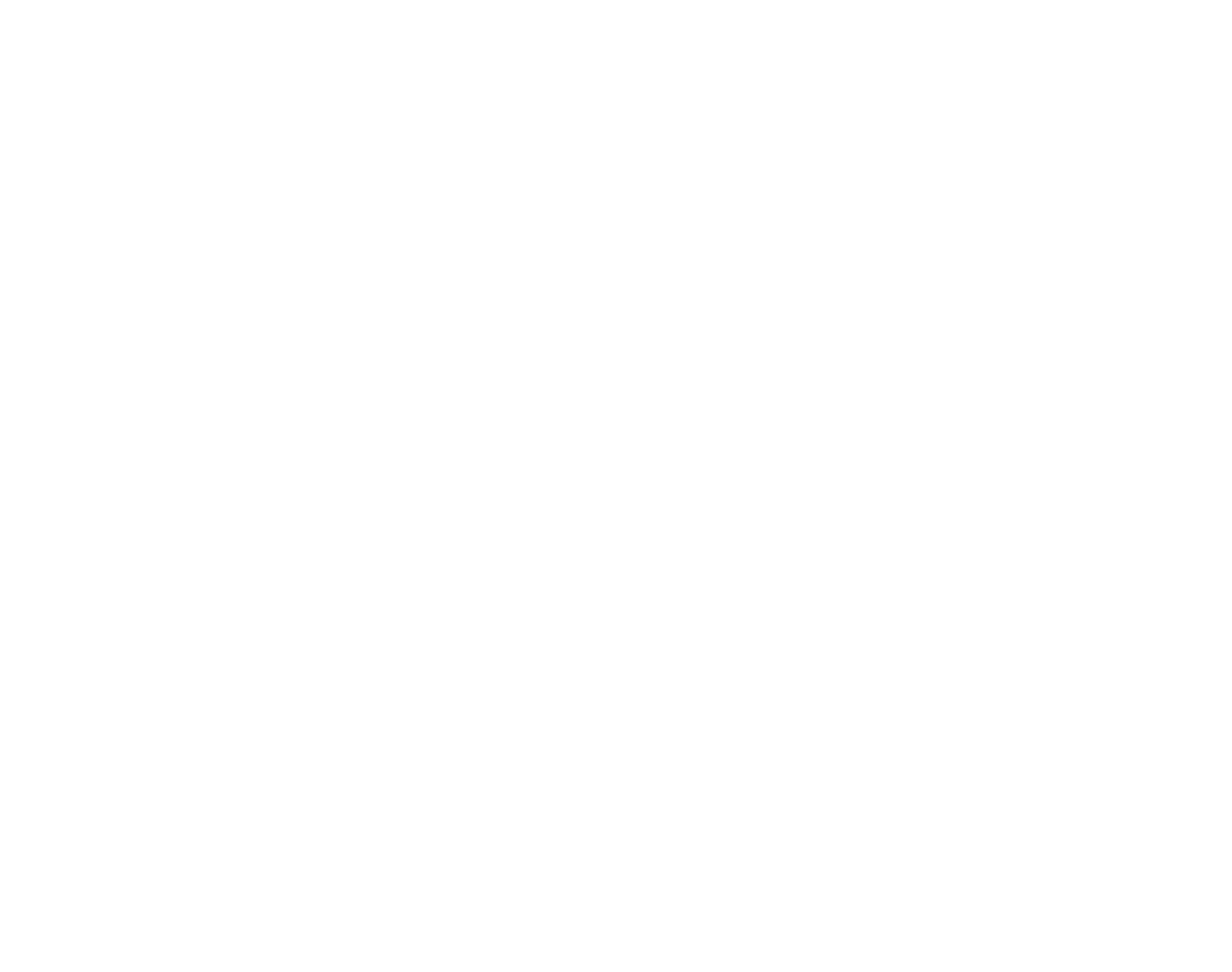 scroll, scrollTop: 0, scrollLeft: 0, axis: both 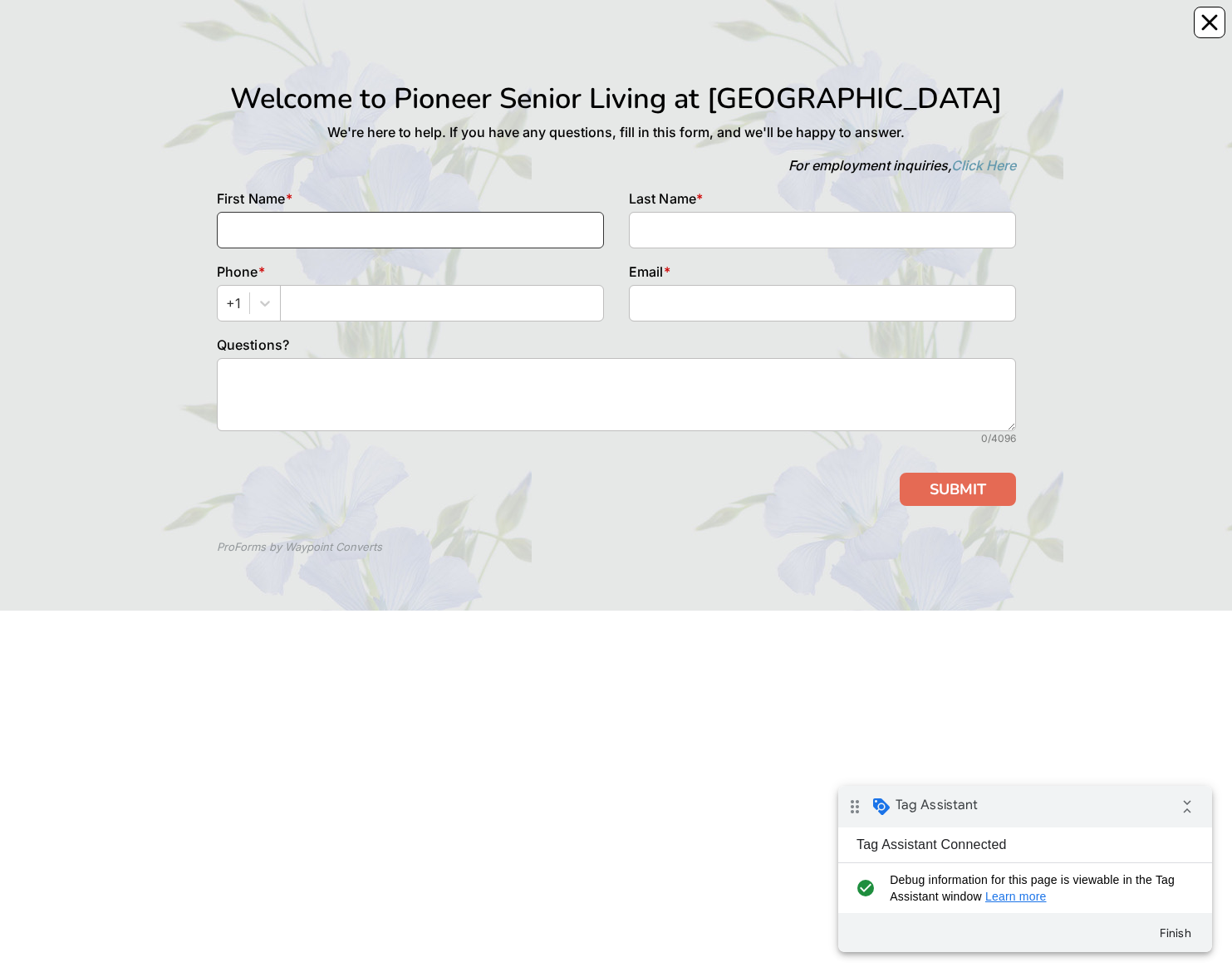 click at bounding box center [410, 230] 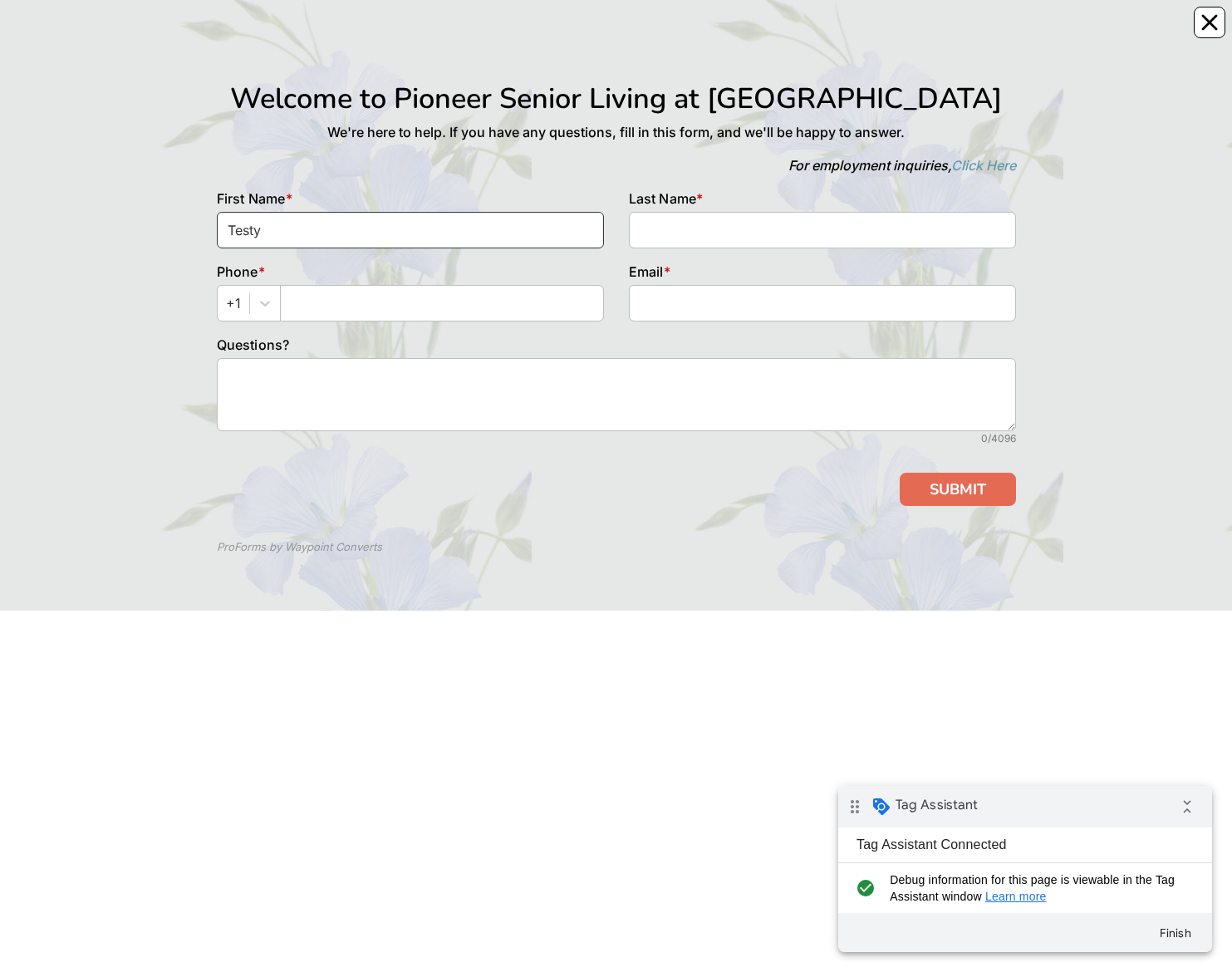 type on "Testy" 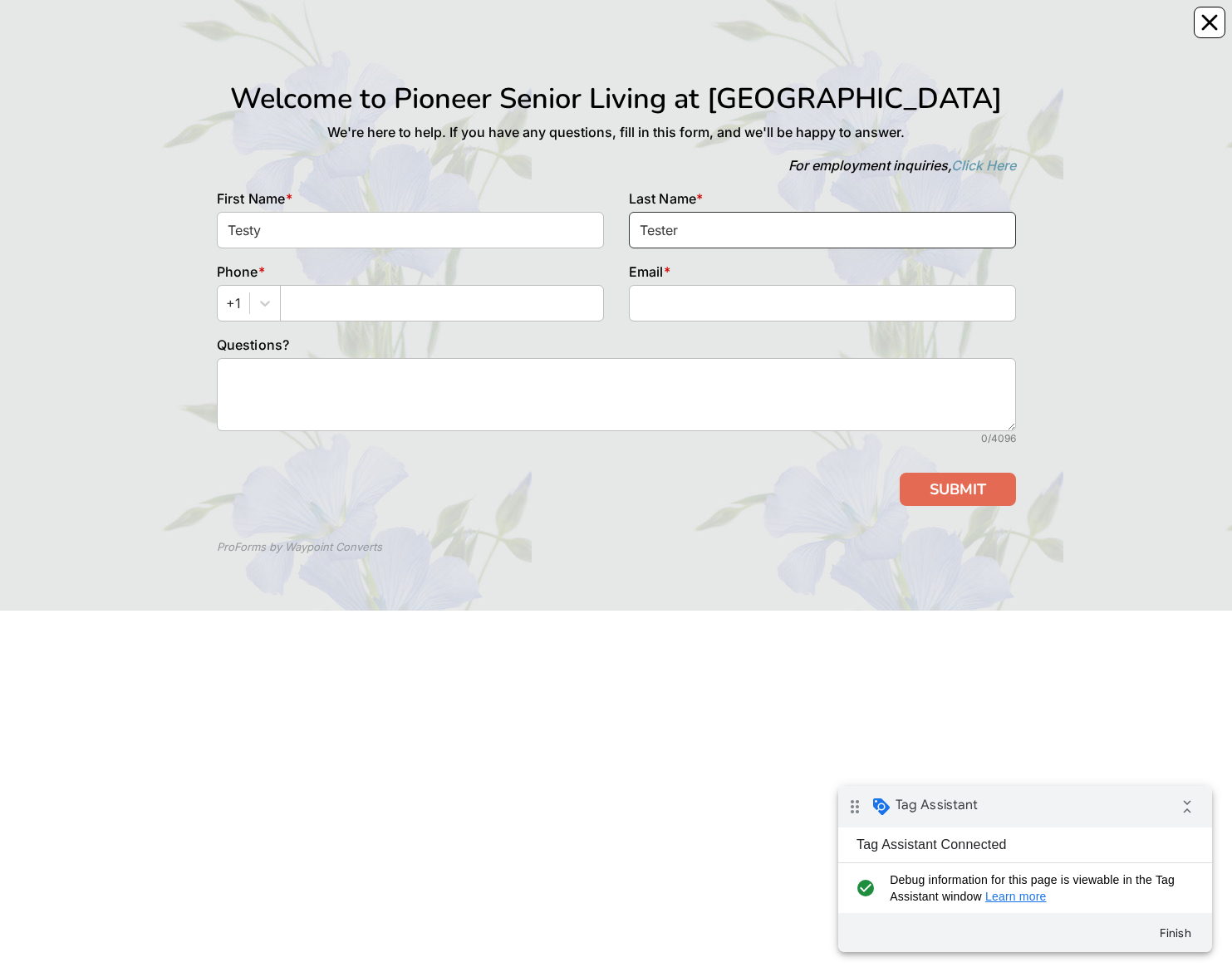 type on "Tester" 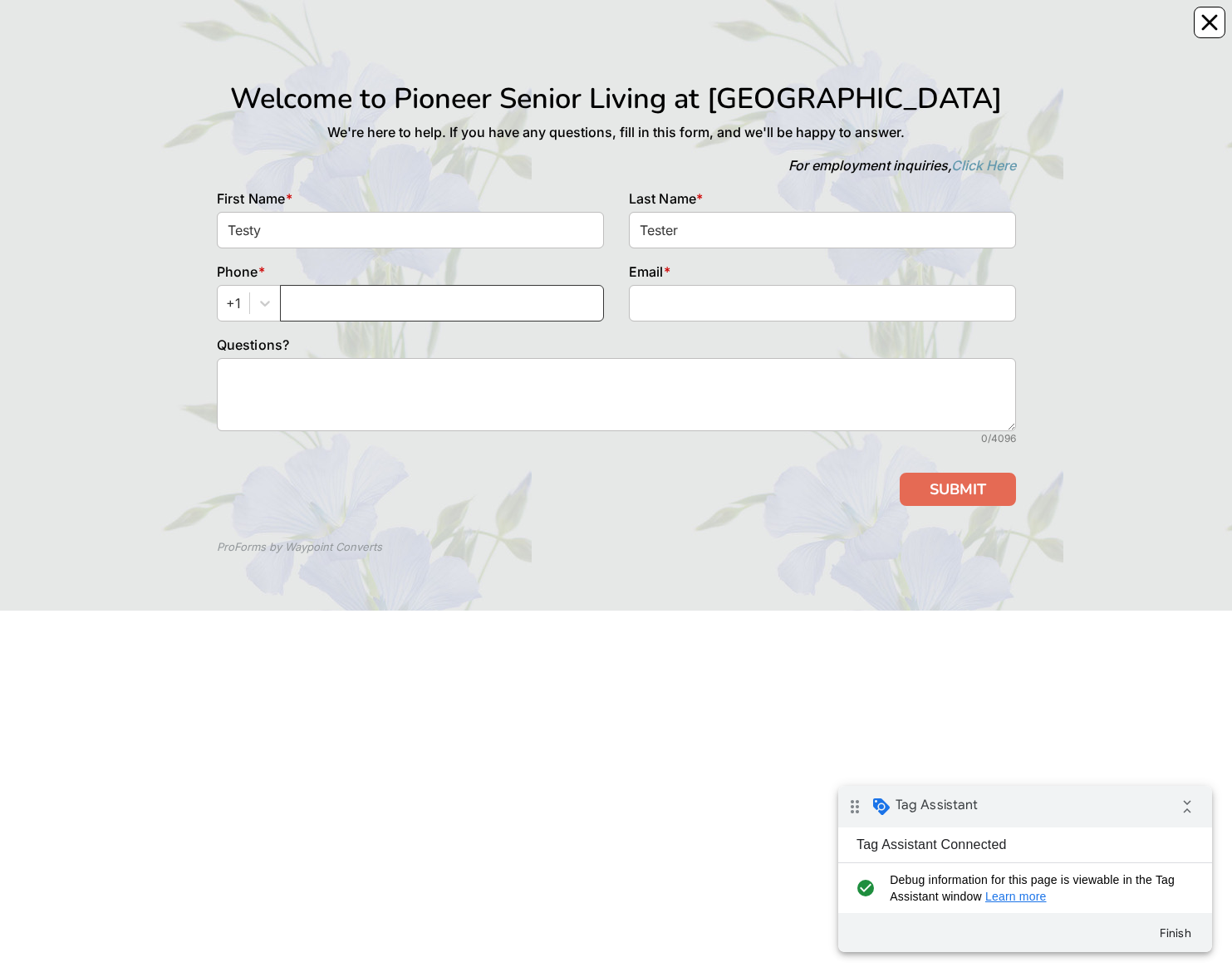 click at bounding box center (442, 303) 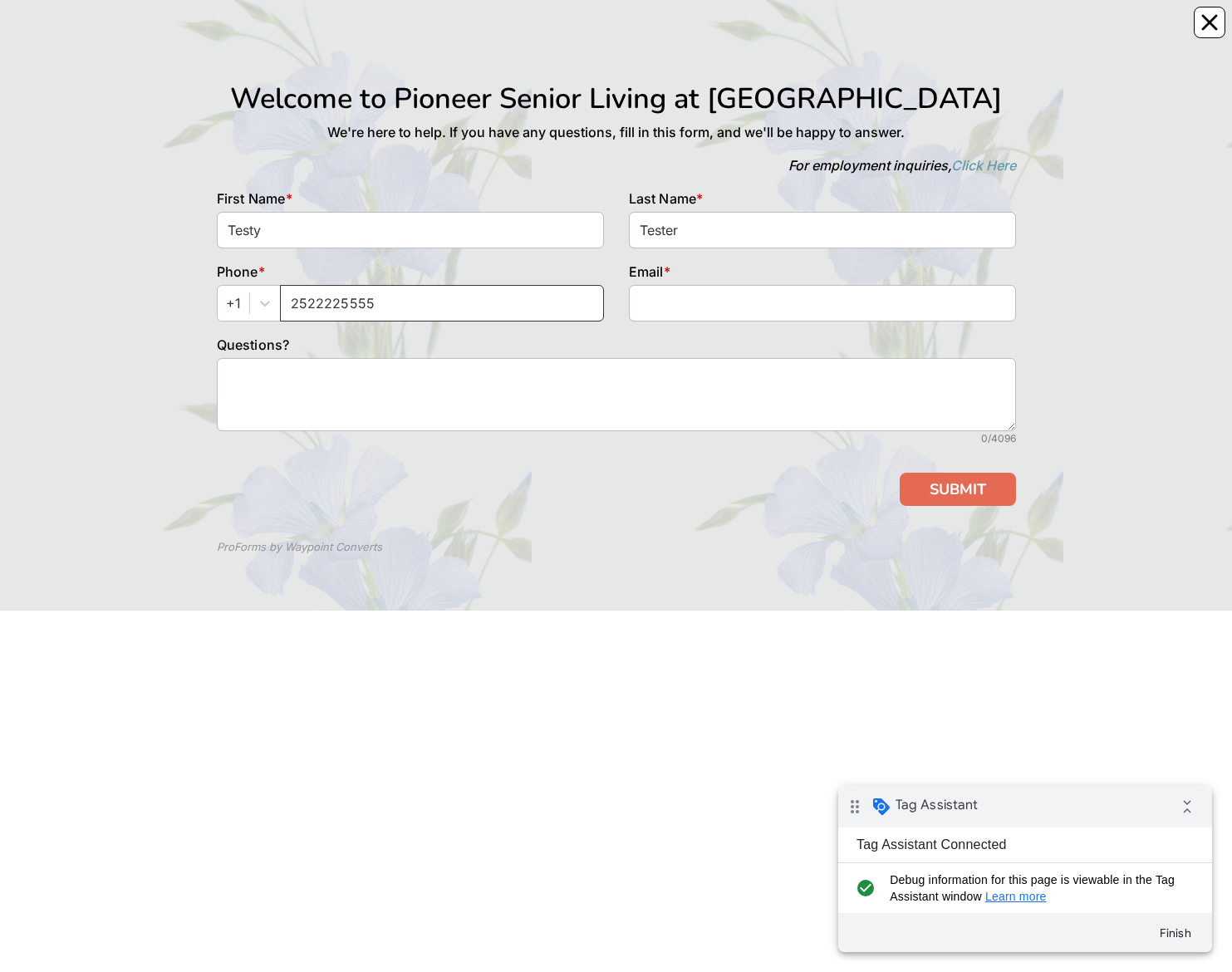 type on "2522225555" 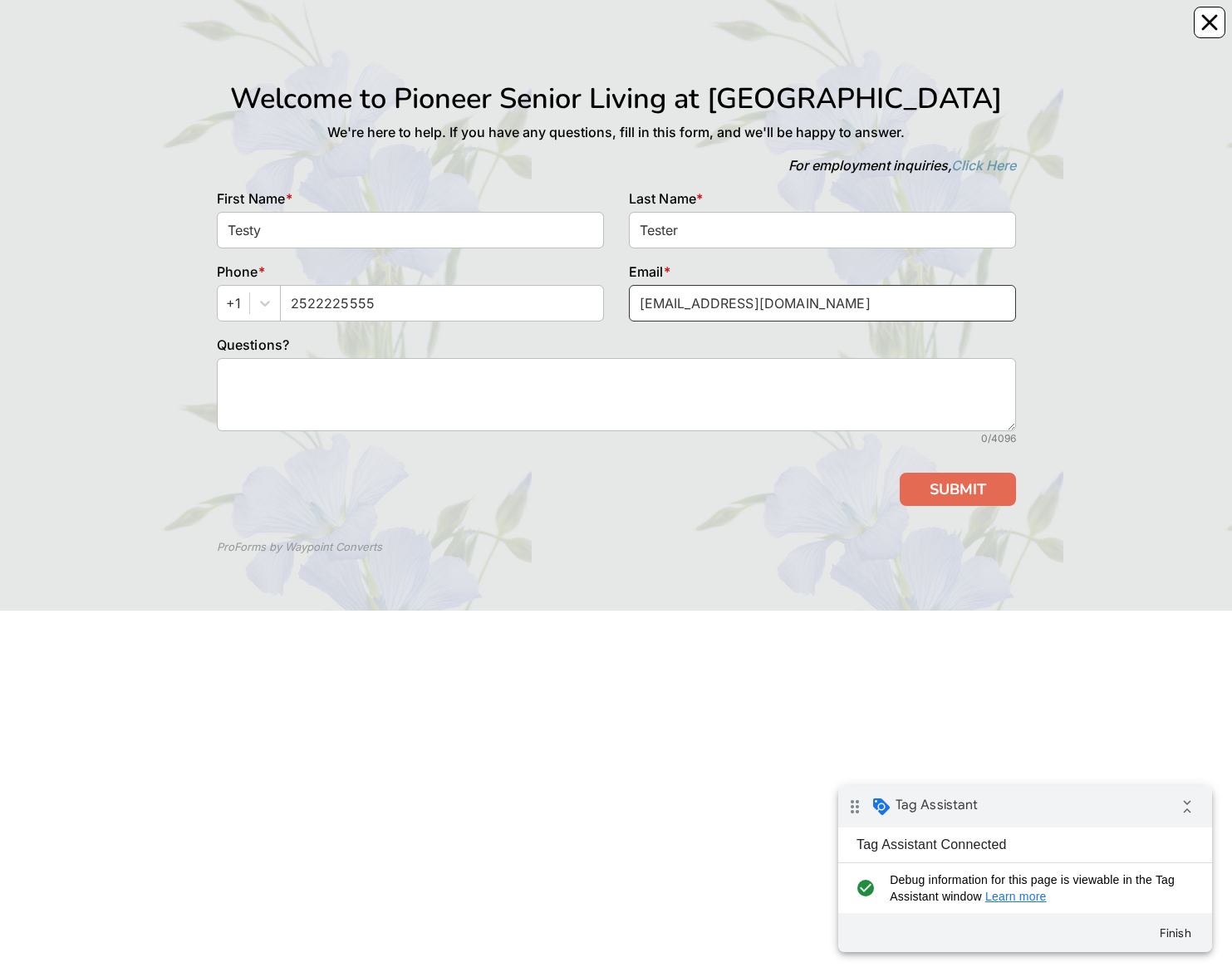 type on "[EMAIL_ADDRESS][DOMAIN_NAME]" 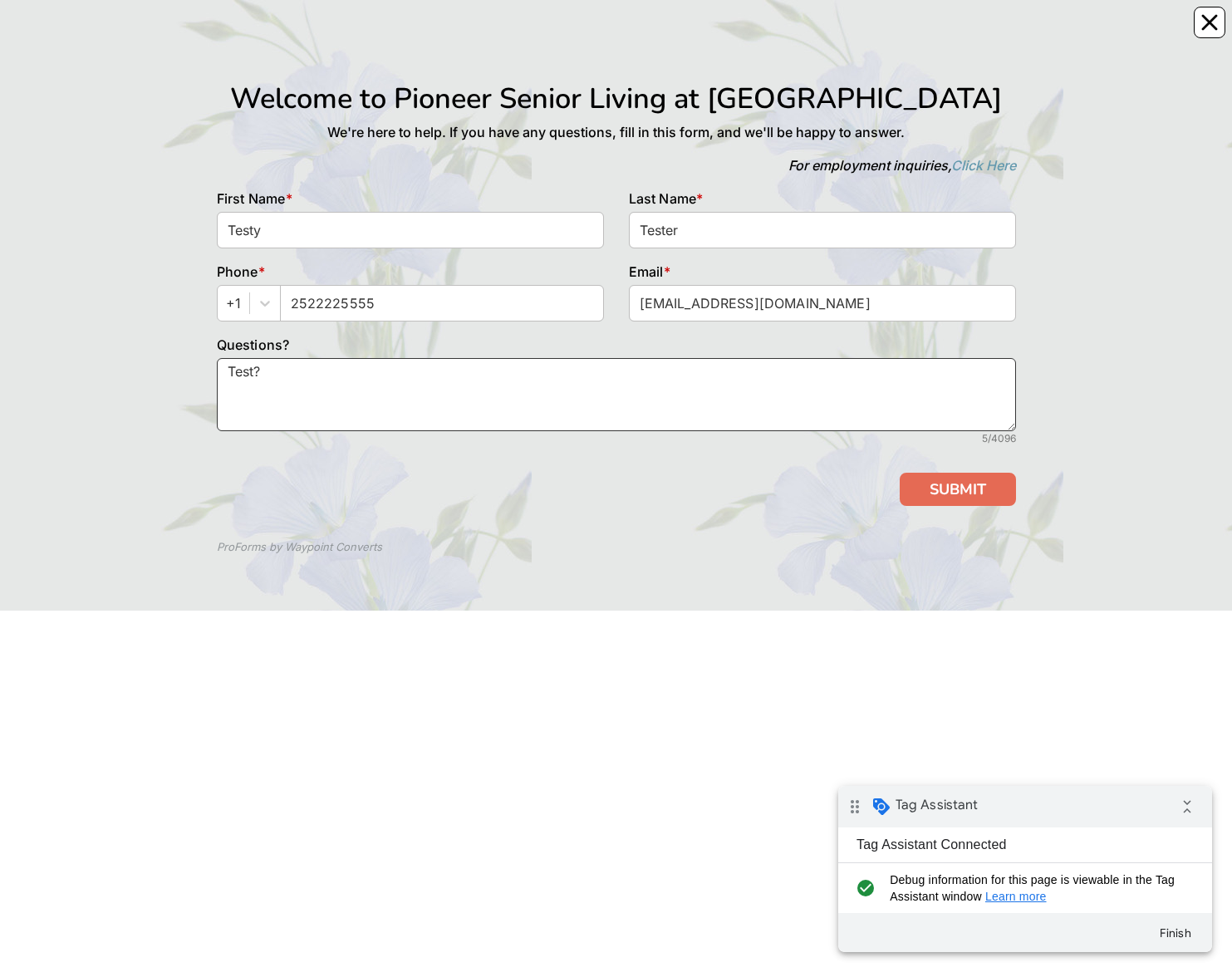 click on "Test?" at bounding box center [616, 395] 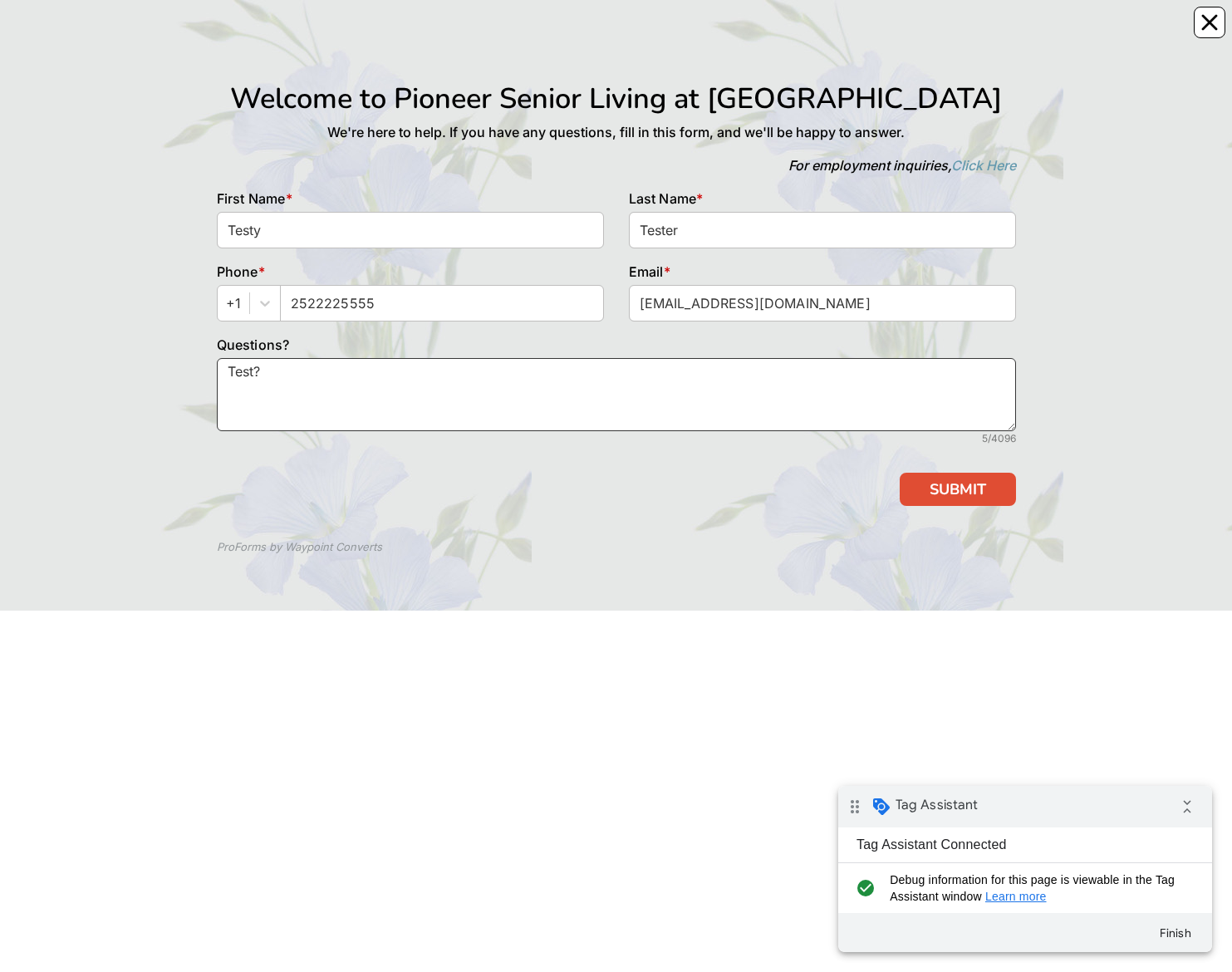 type on "Test?" 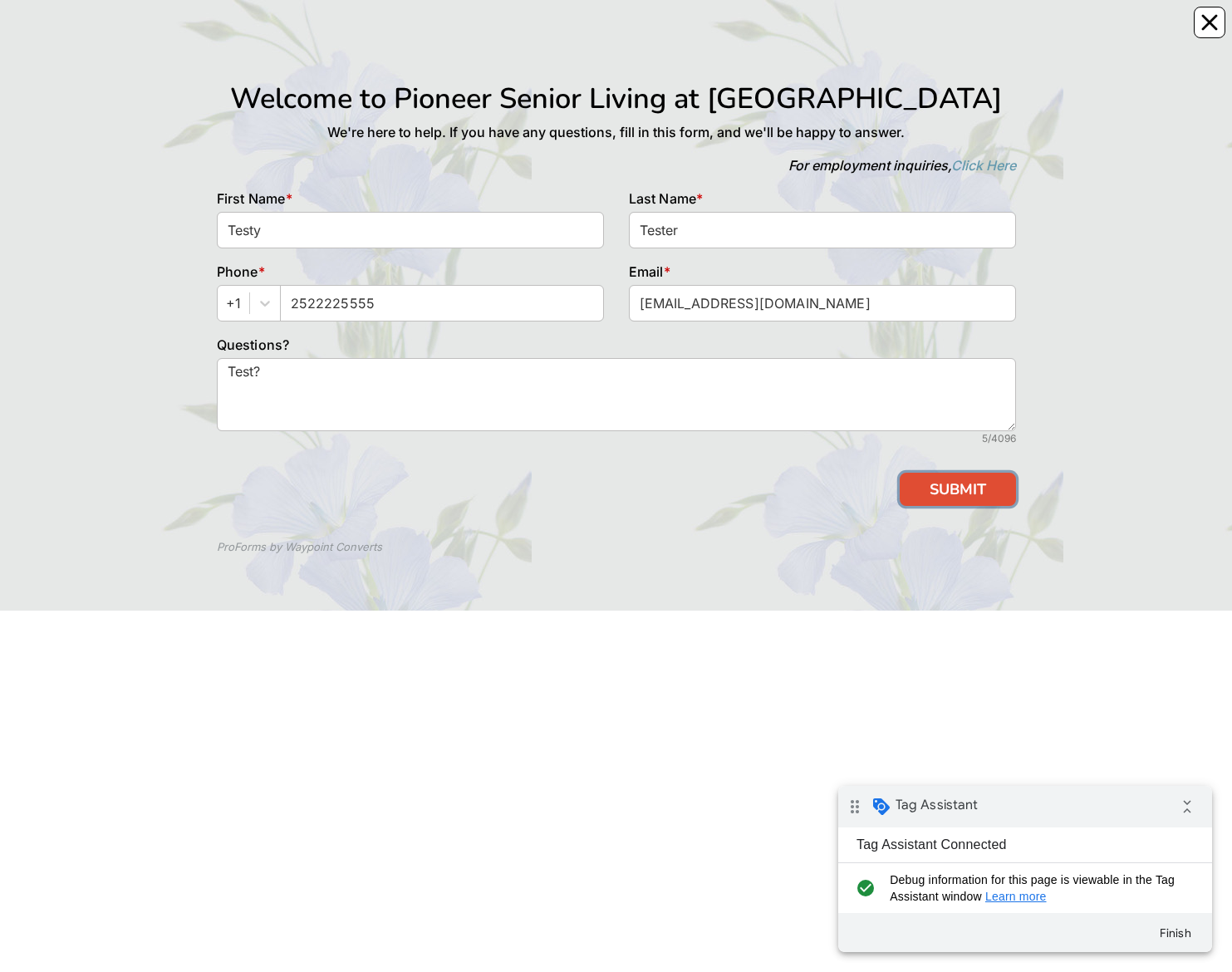 click on "SUBMIT" at bounding box center (958, 489) 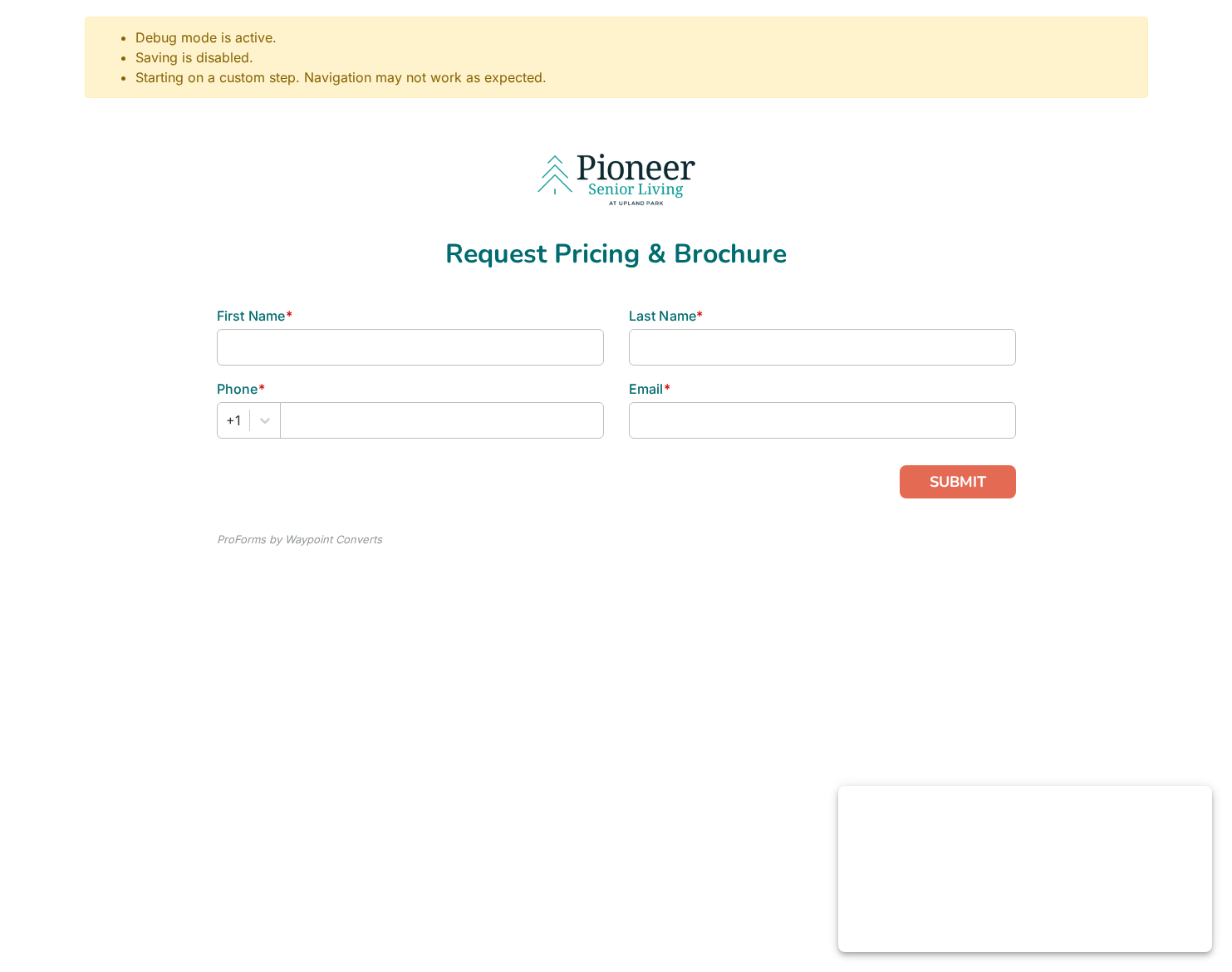 scroll, scrollTop: 0, scrollLeft: 0, axis: both 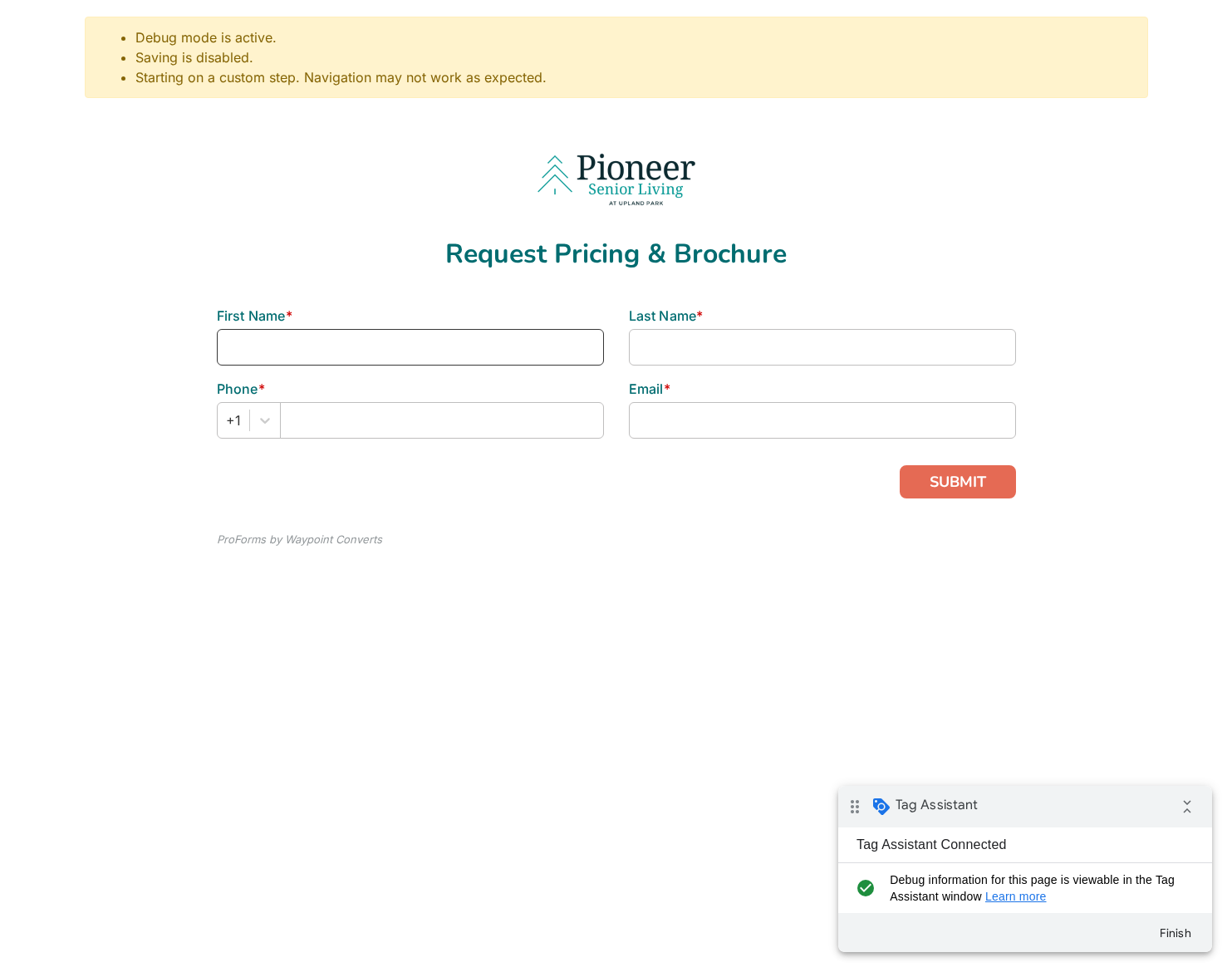 click at bounding box center (410, 347) 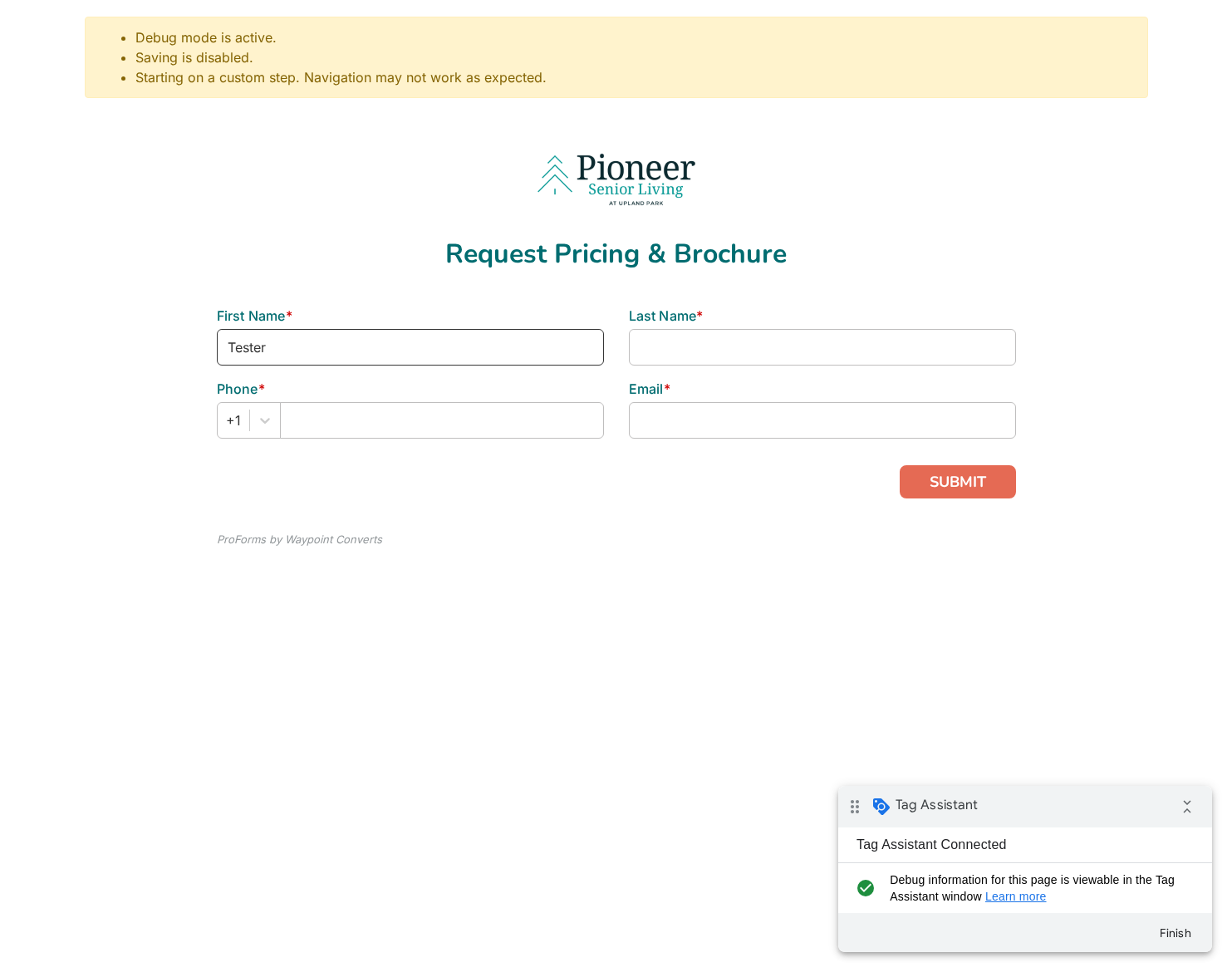 type on "Tester" 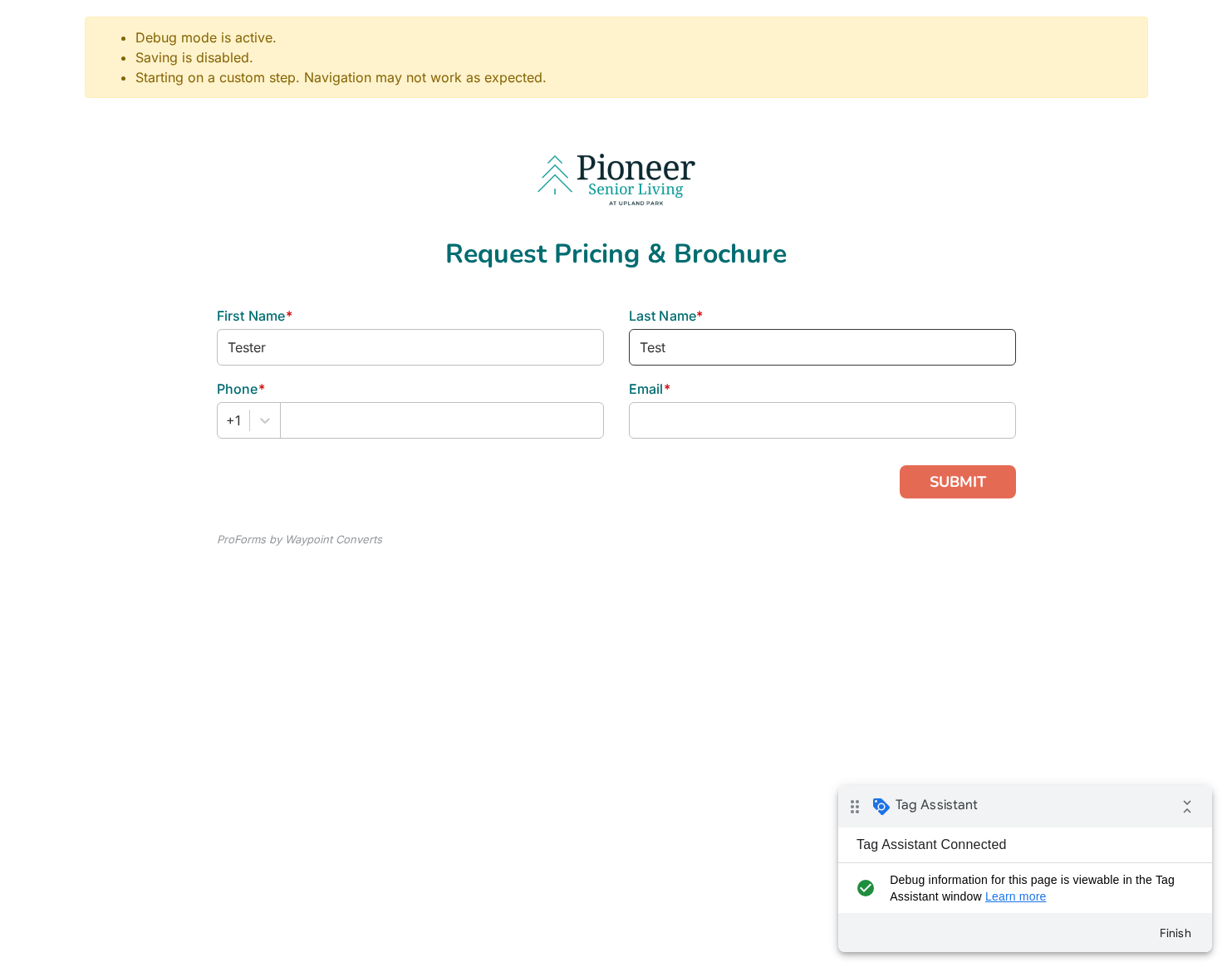 type on "Test" 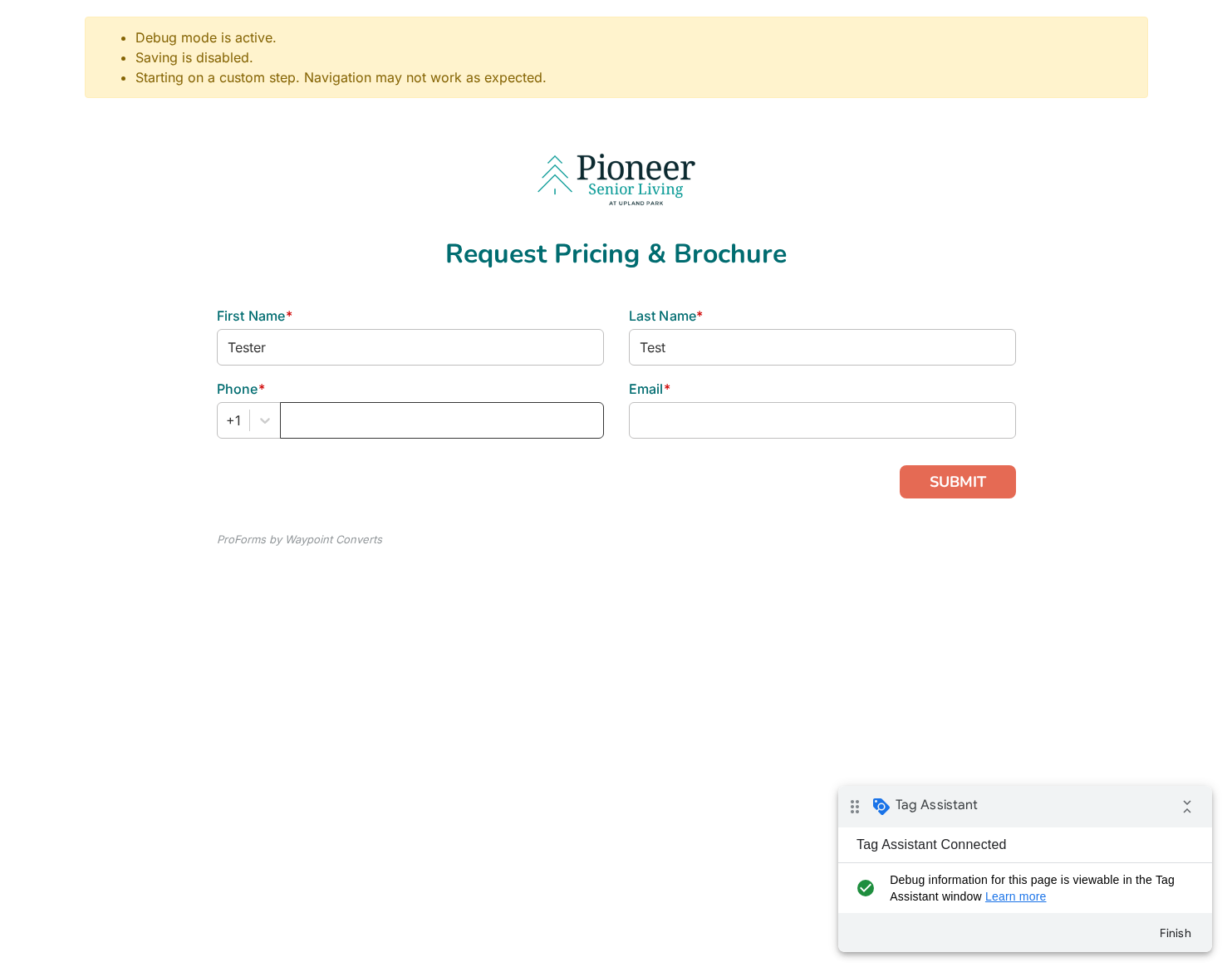 click at bounding box center (442, 420) 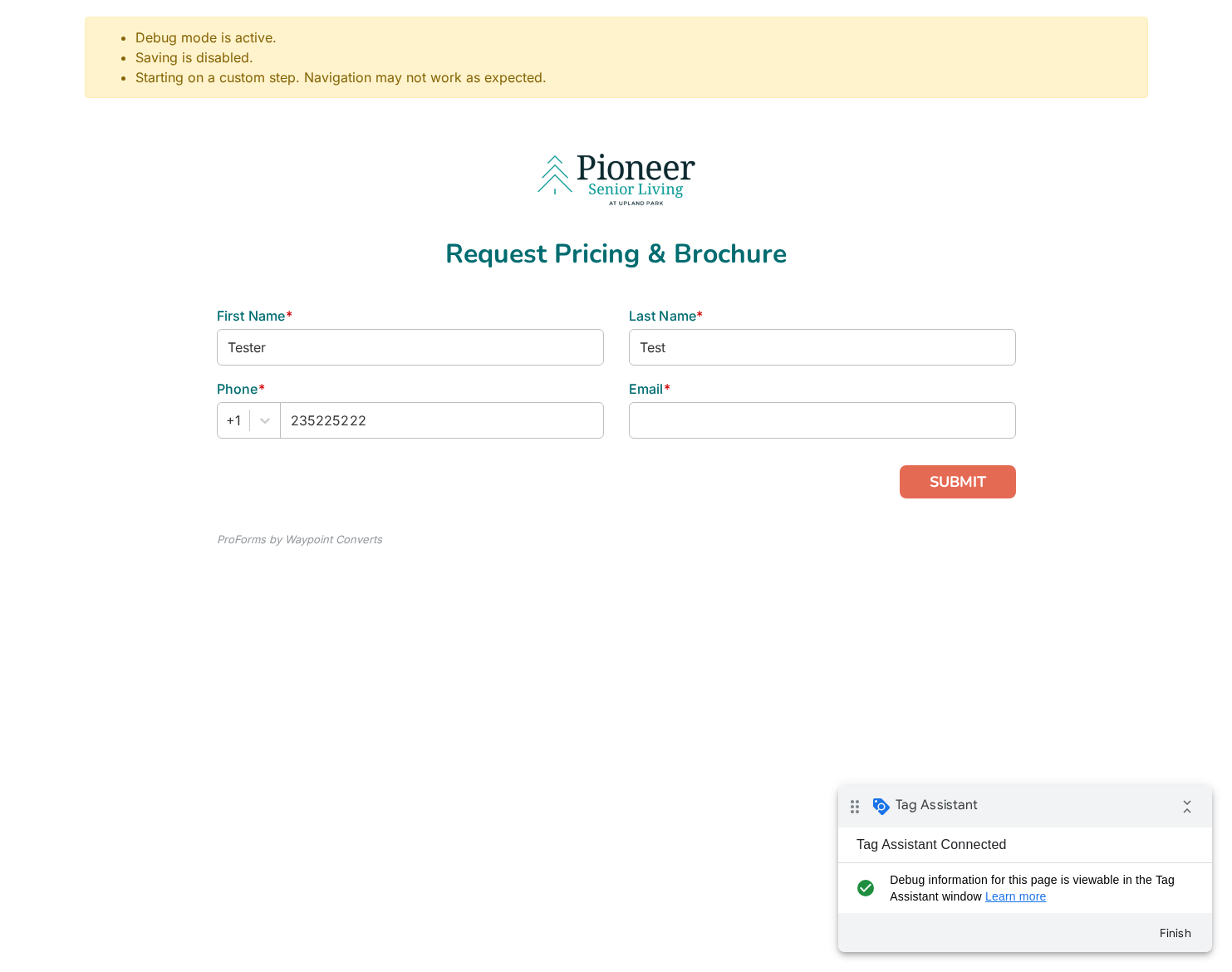 click on "ProForms by Waypoint Converts" at bounding box center [616, 542] 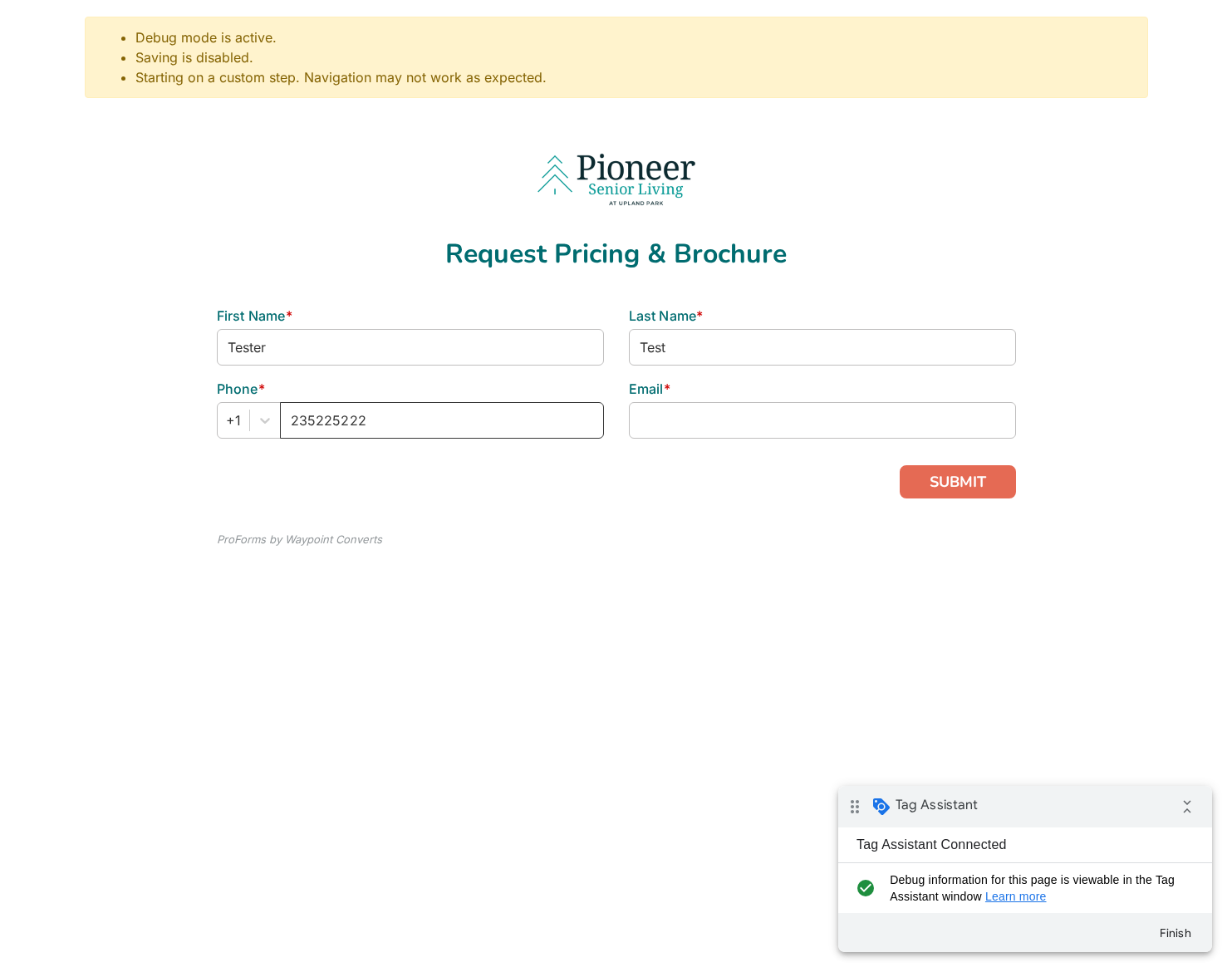 click on "235225222" at bounding box center (442, 420) 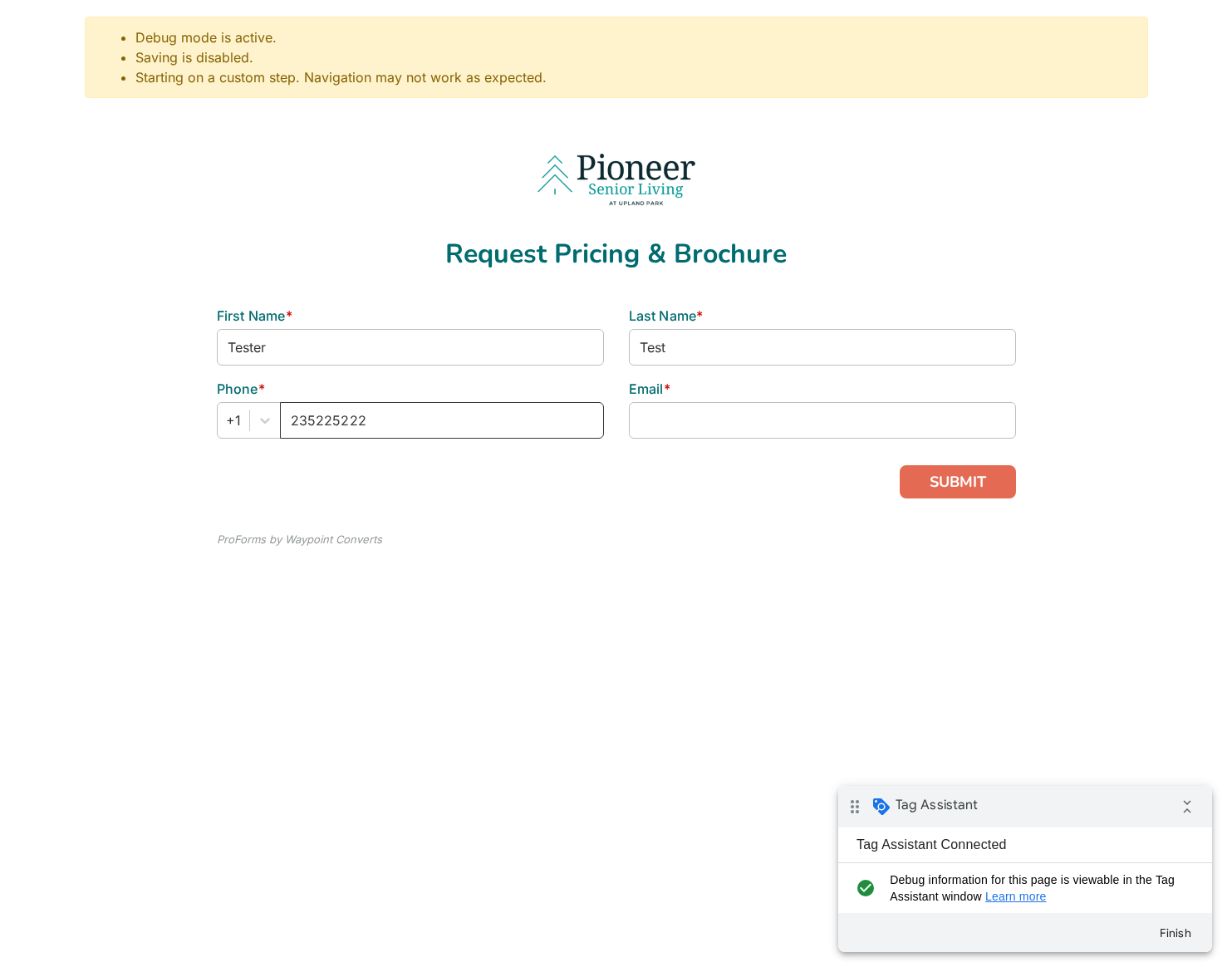 drag, startPoint x: 314, startPoint y: 423, endPoint x: 341, endPoint y: 424, distance: 27.01851 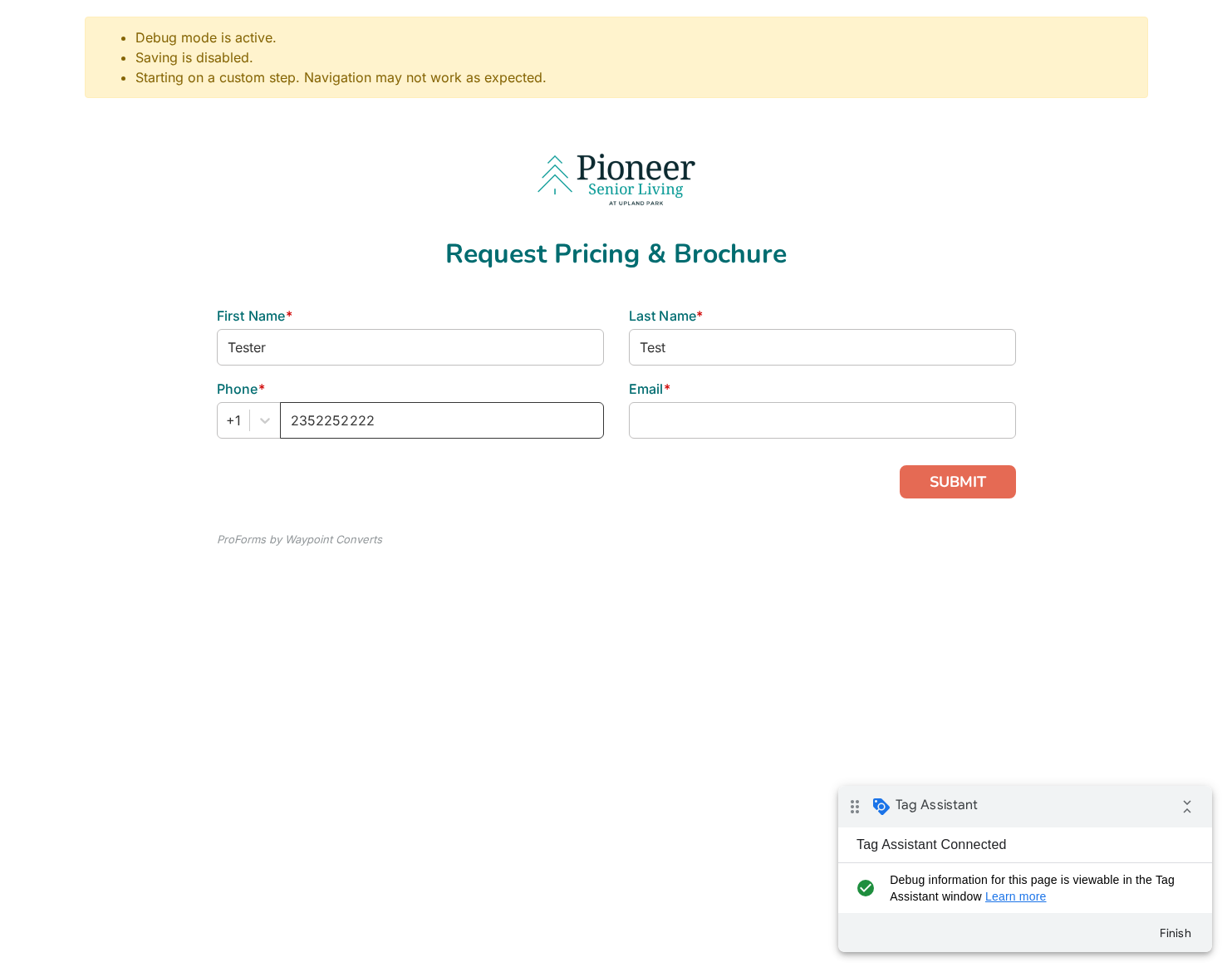 type on "2352252222" 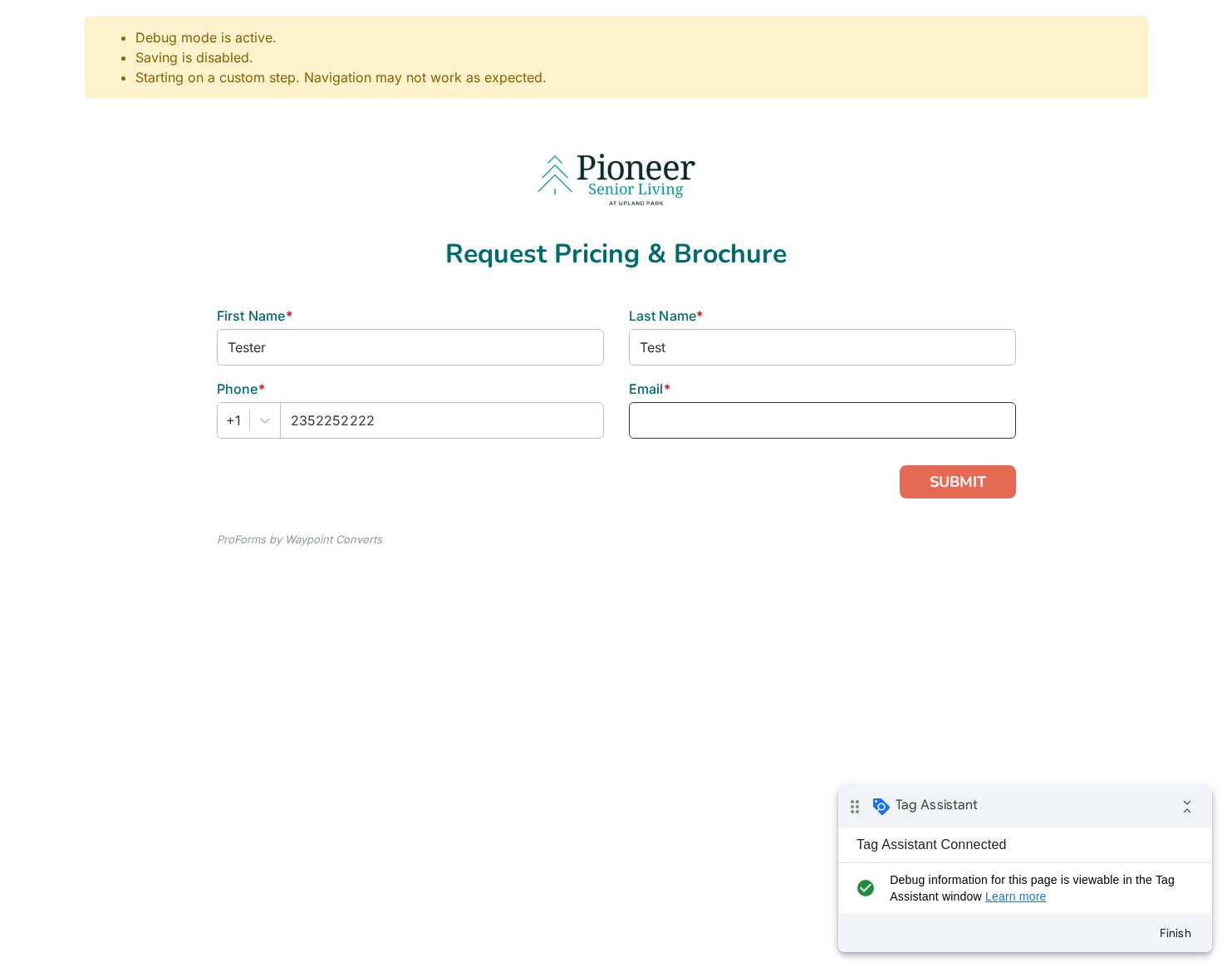 click at bounding box center [822, 420] 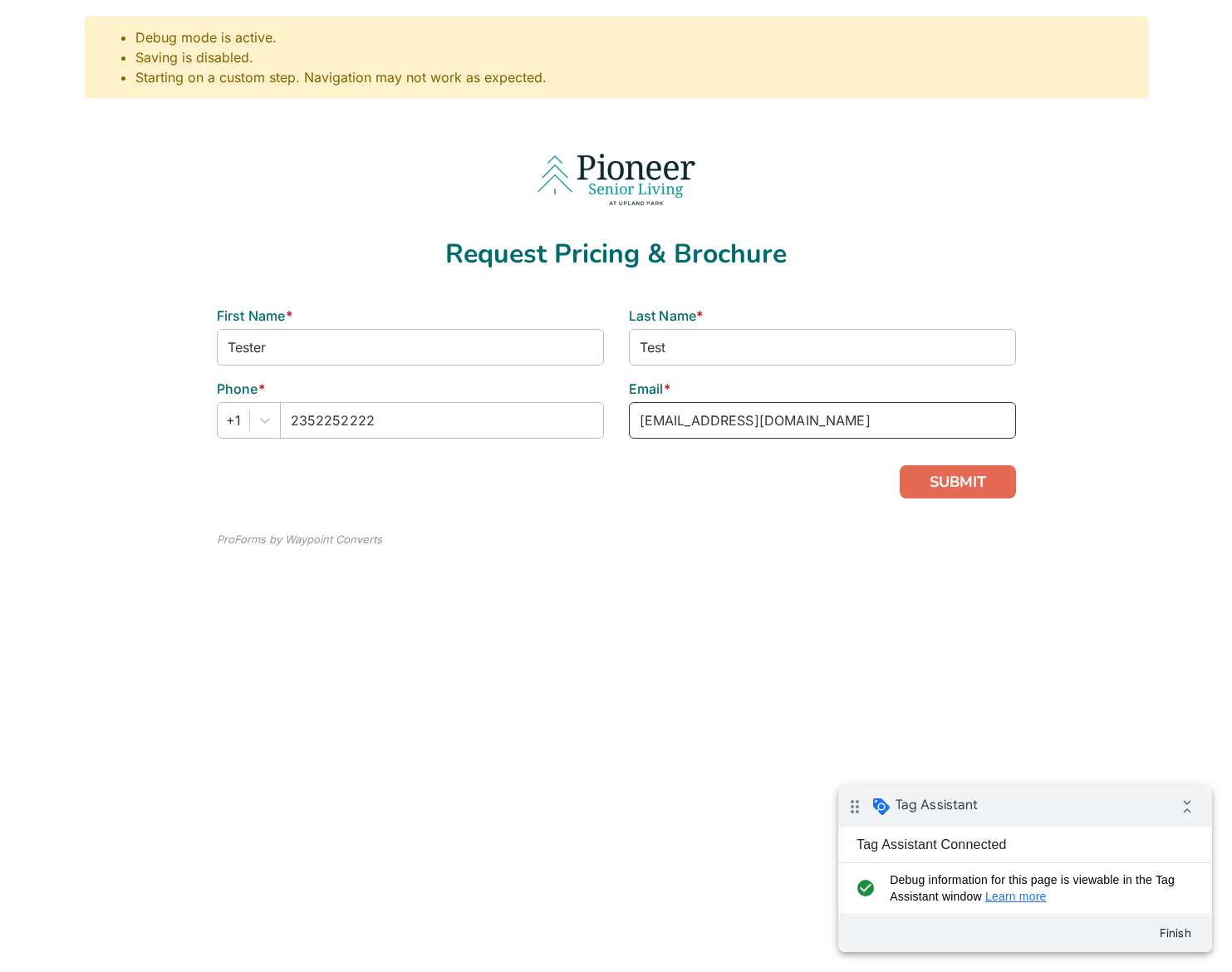 type on "test@gmail.com" 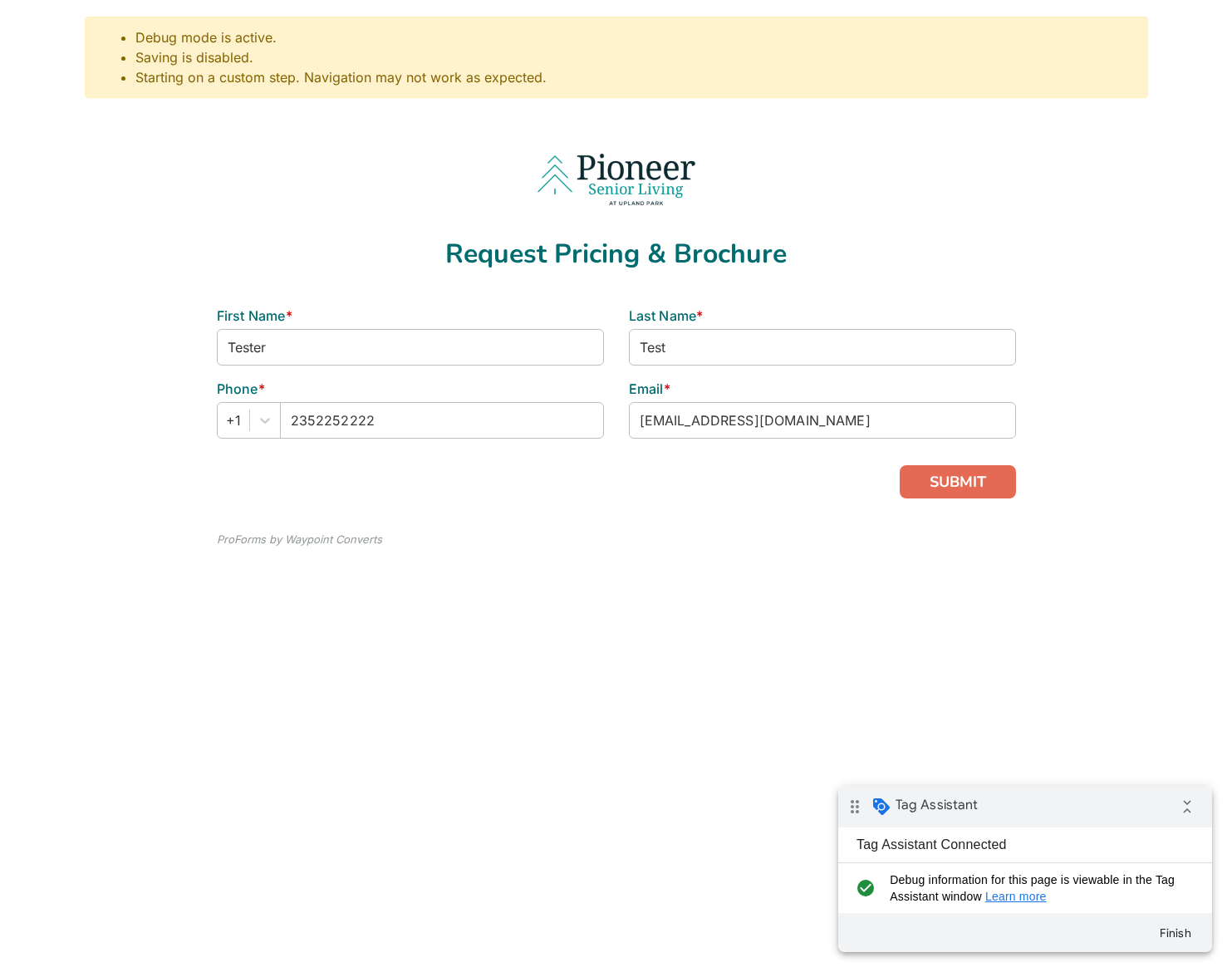 click on "ProForms by Waypoint Converts" at bounding box center (616, 530) 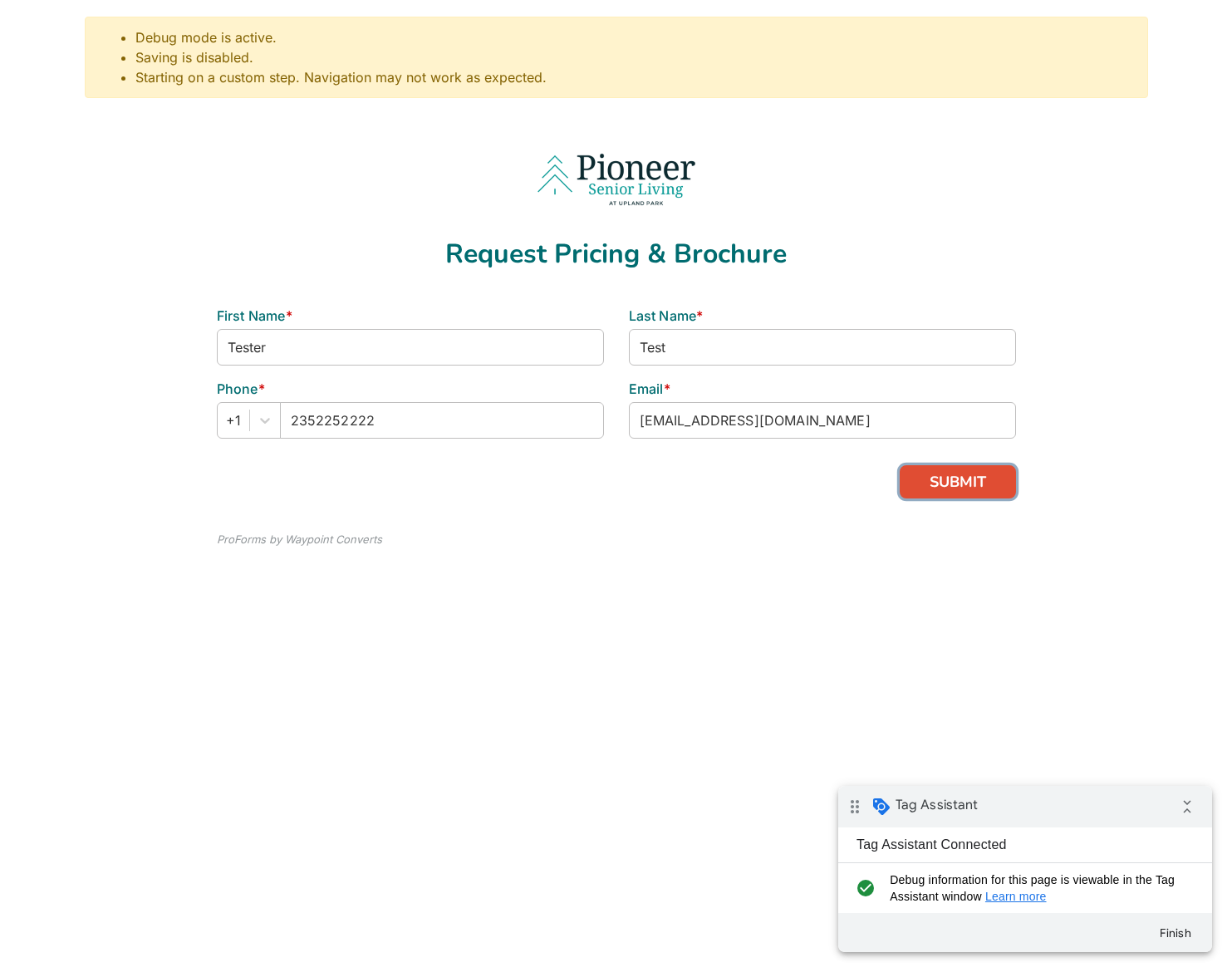 click on "SUBMIT" at bounding box center [958, 482] 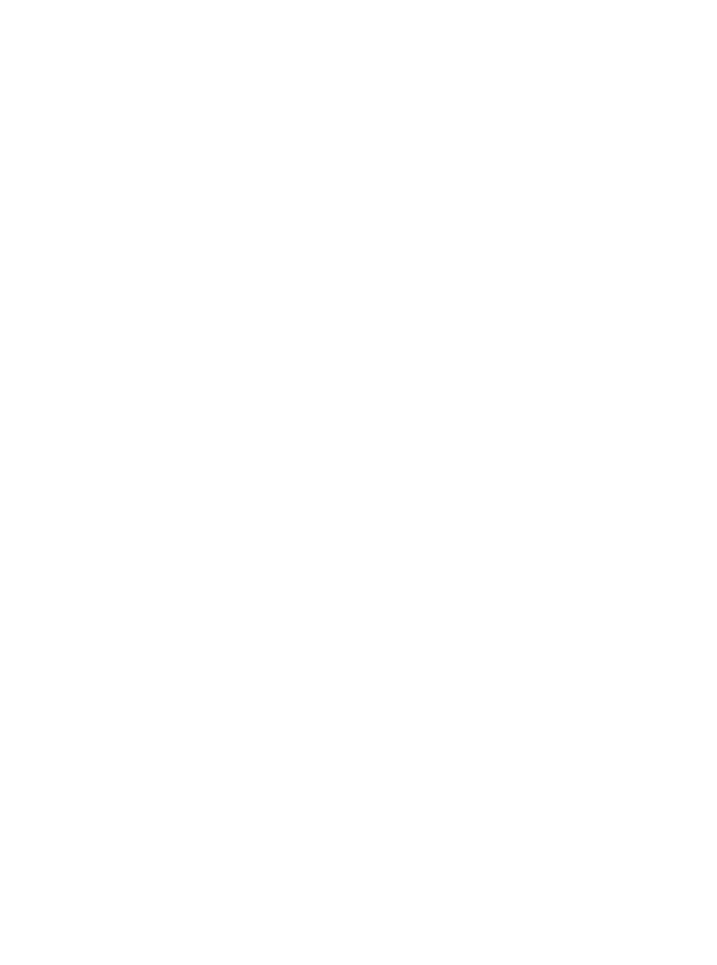 scroll, scrollTop: 0, scrollLeft: 0, axis: both 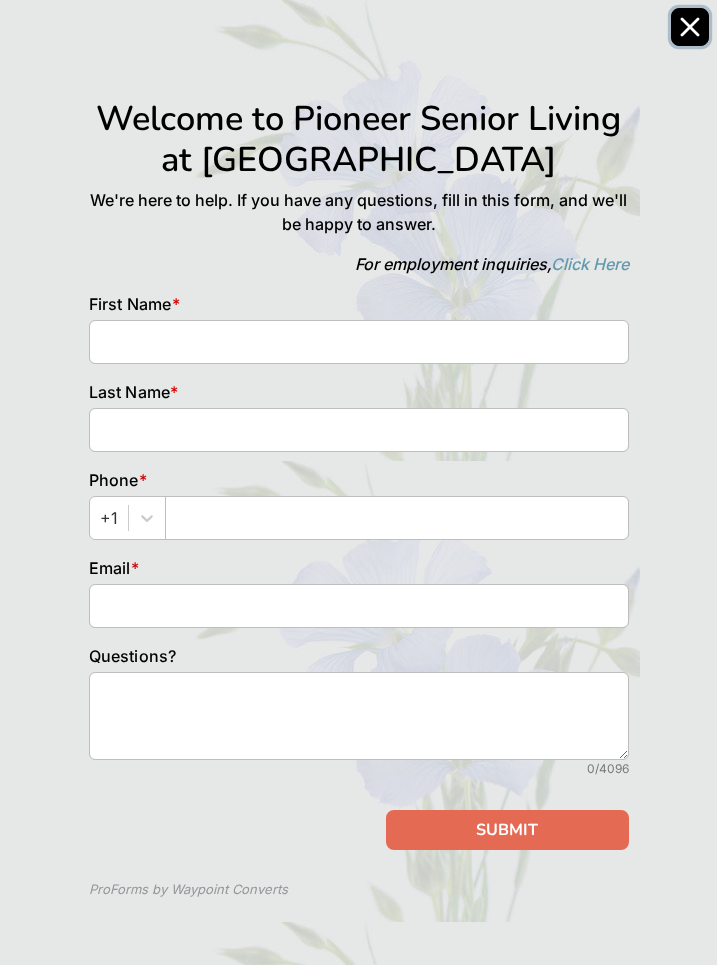 click 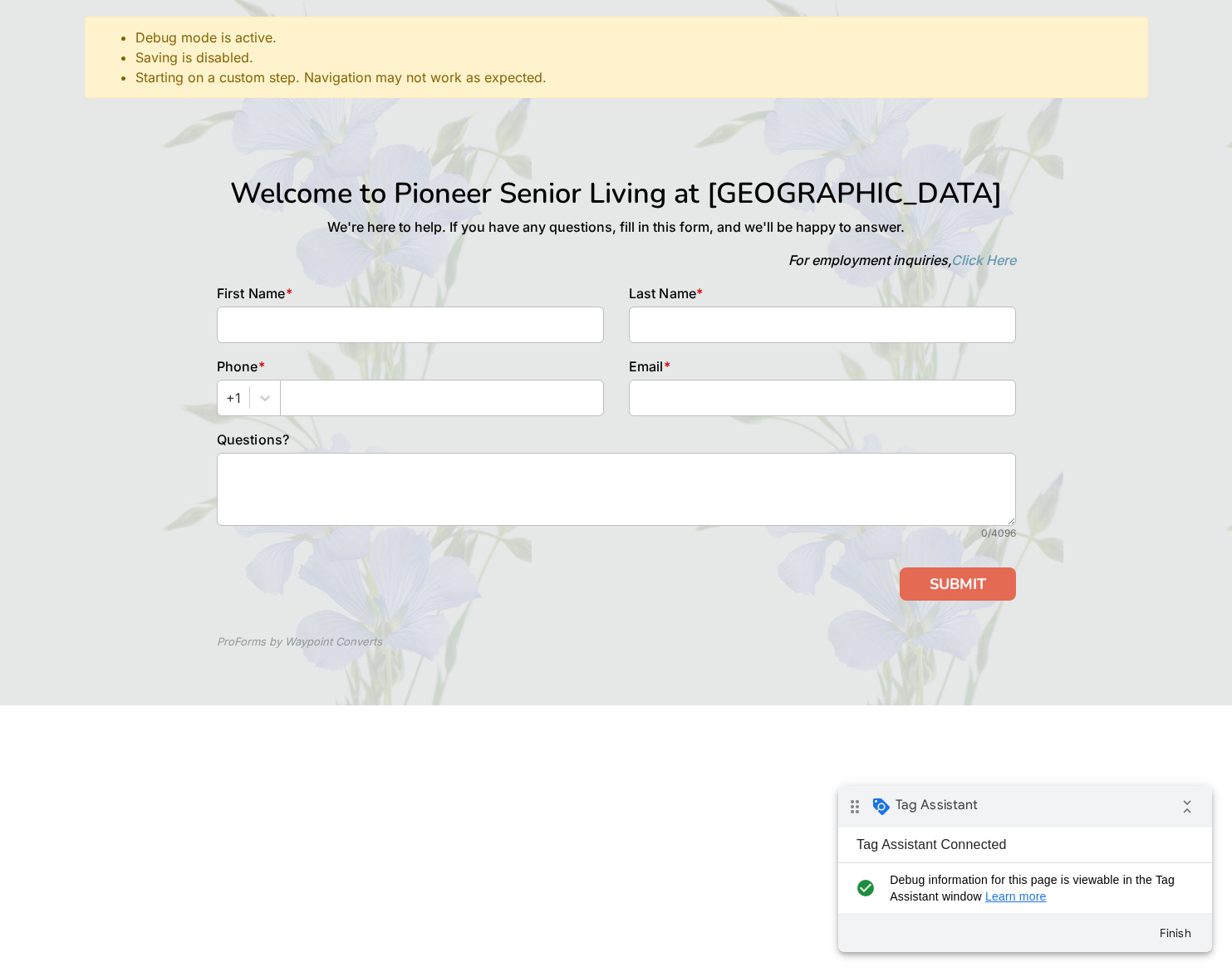 scroll, scrollTop: 0, scrollLeft: 0, axis: both 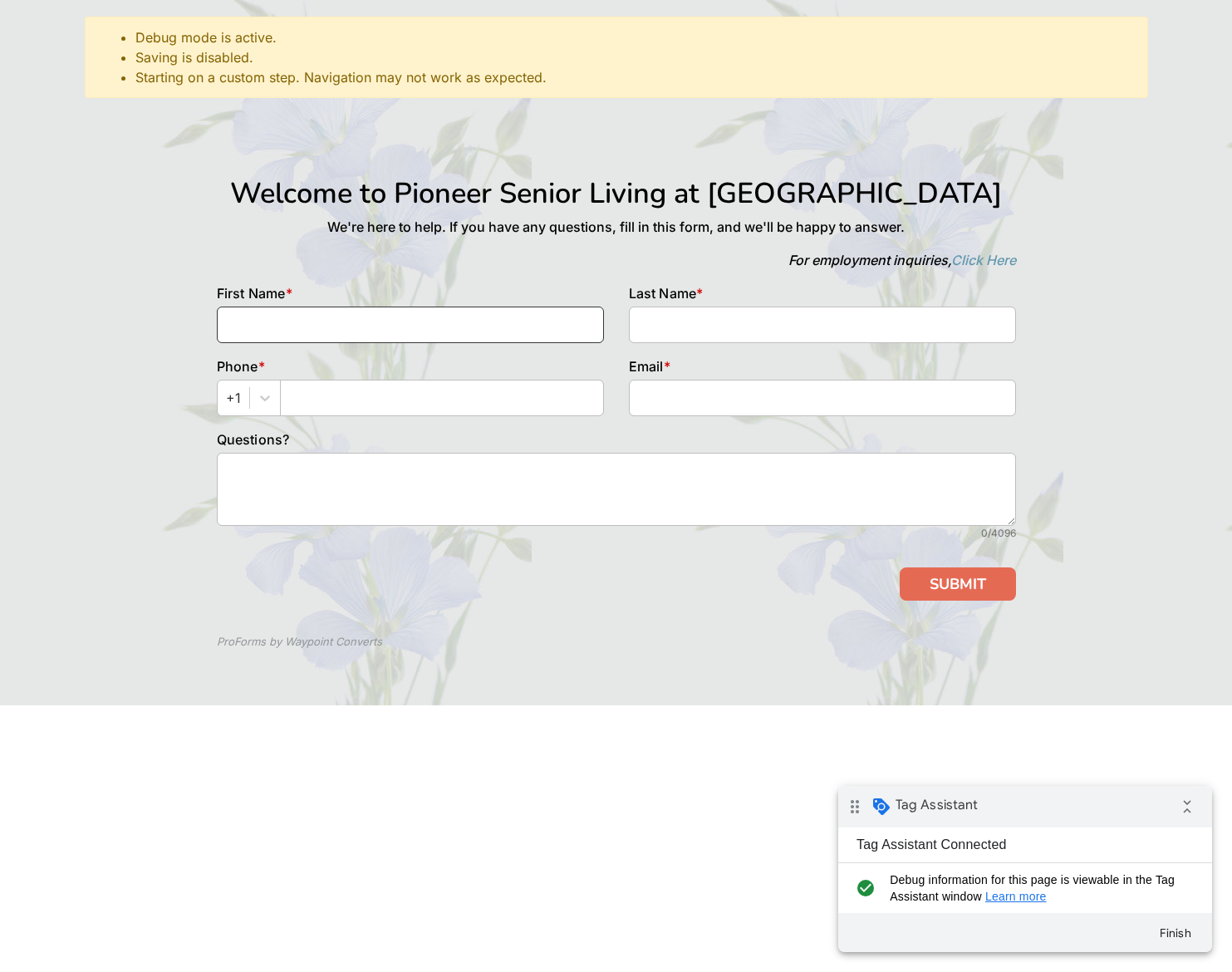 click at bounding box center (410, 325) 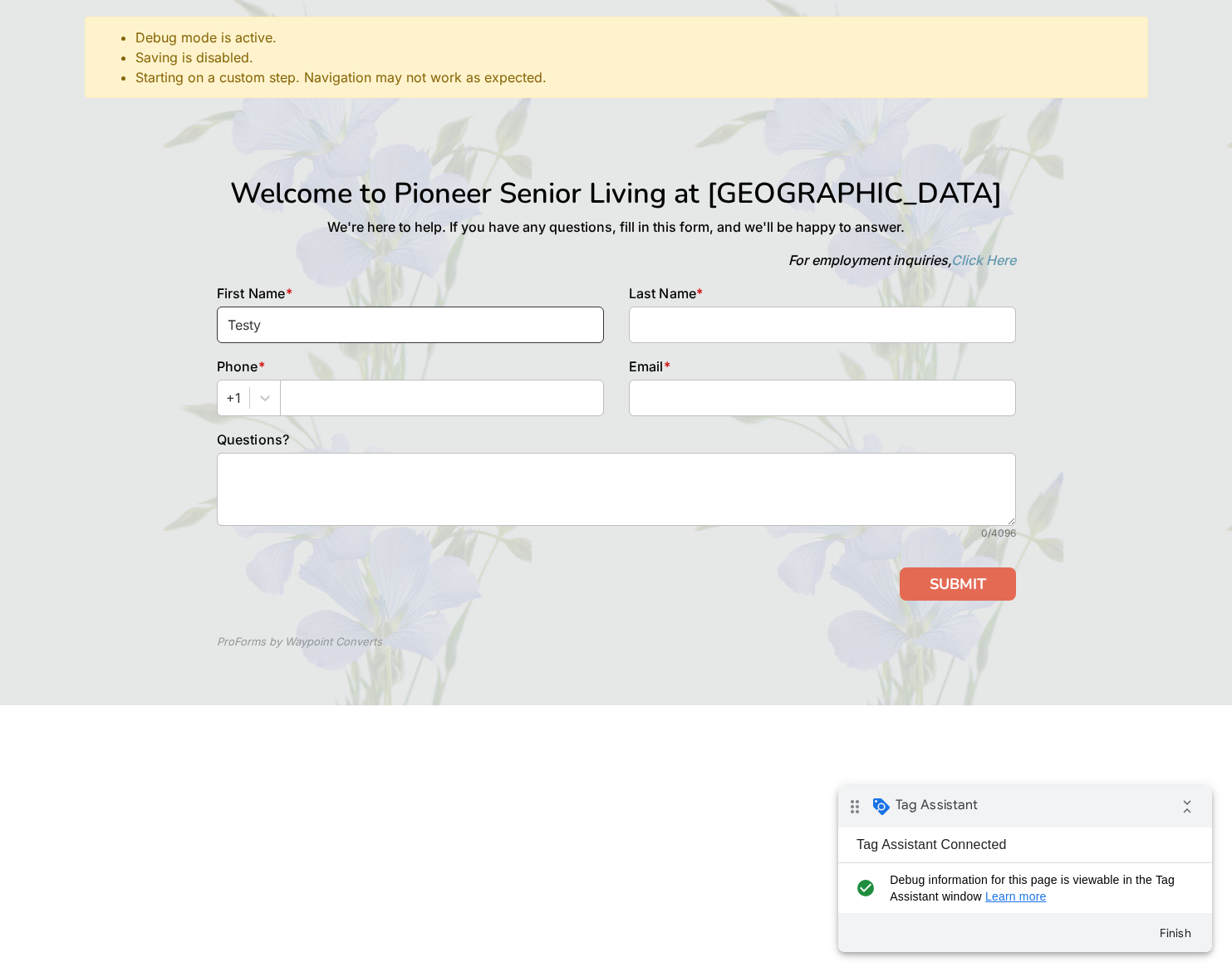 type on "Testy" 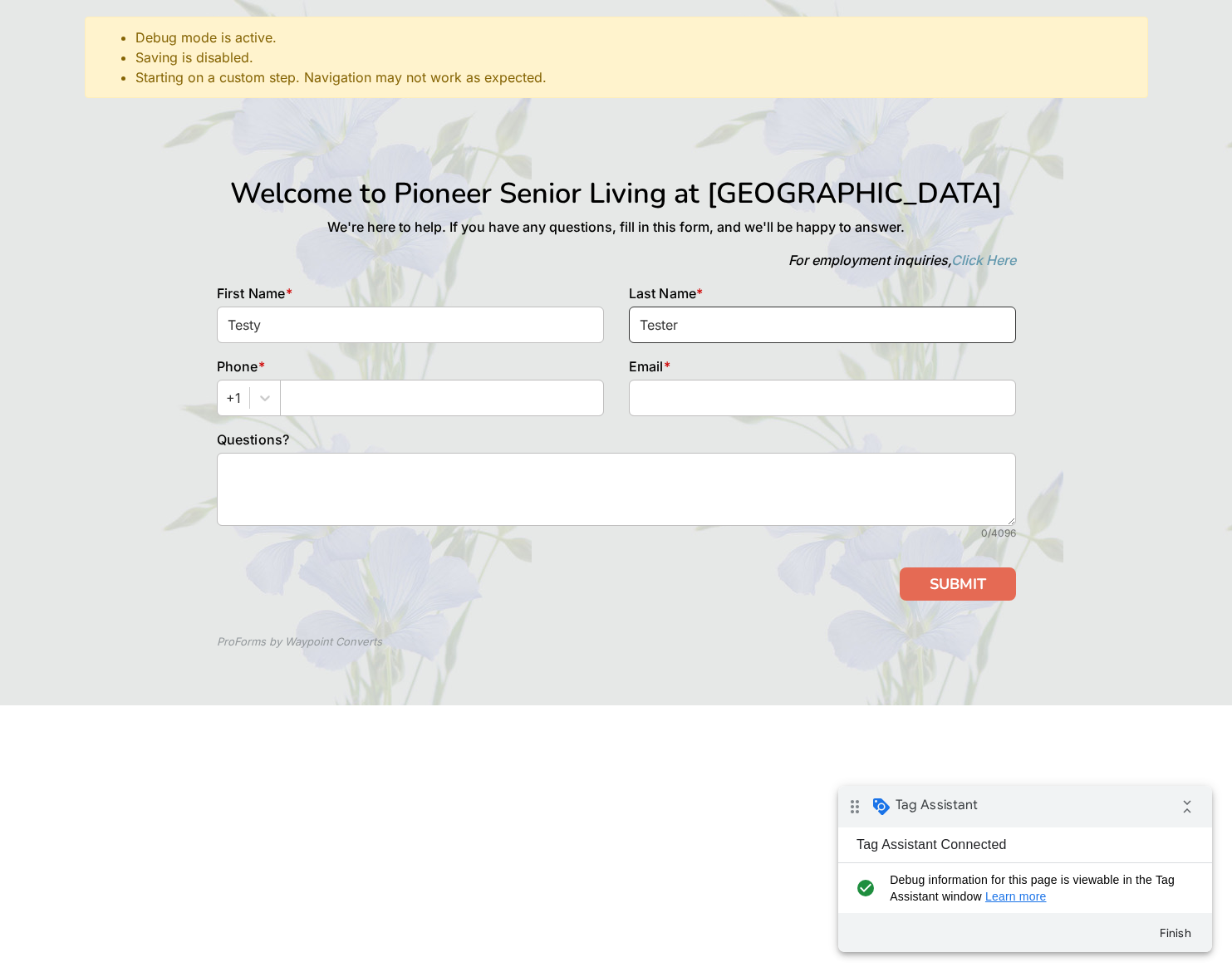 type on "Tester" 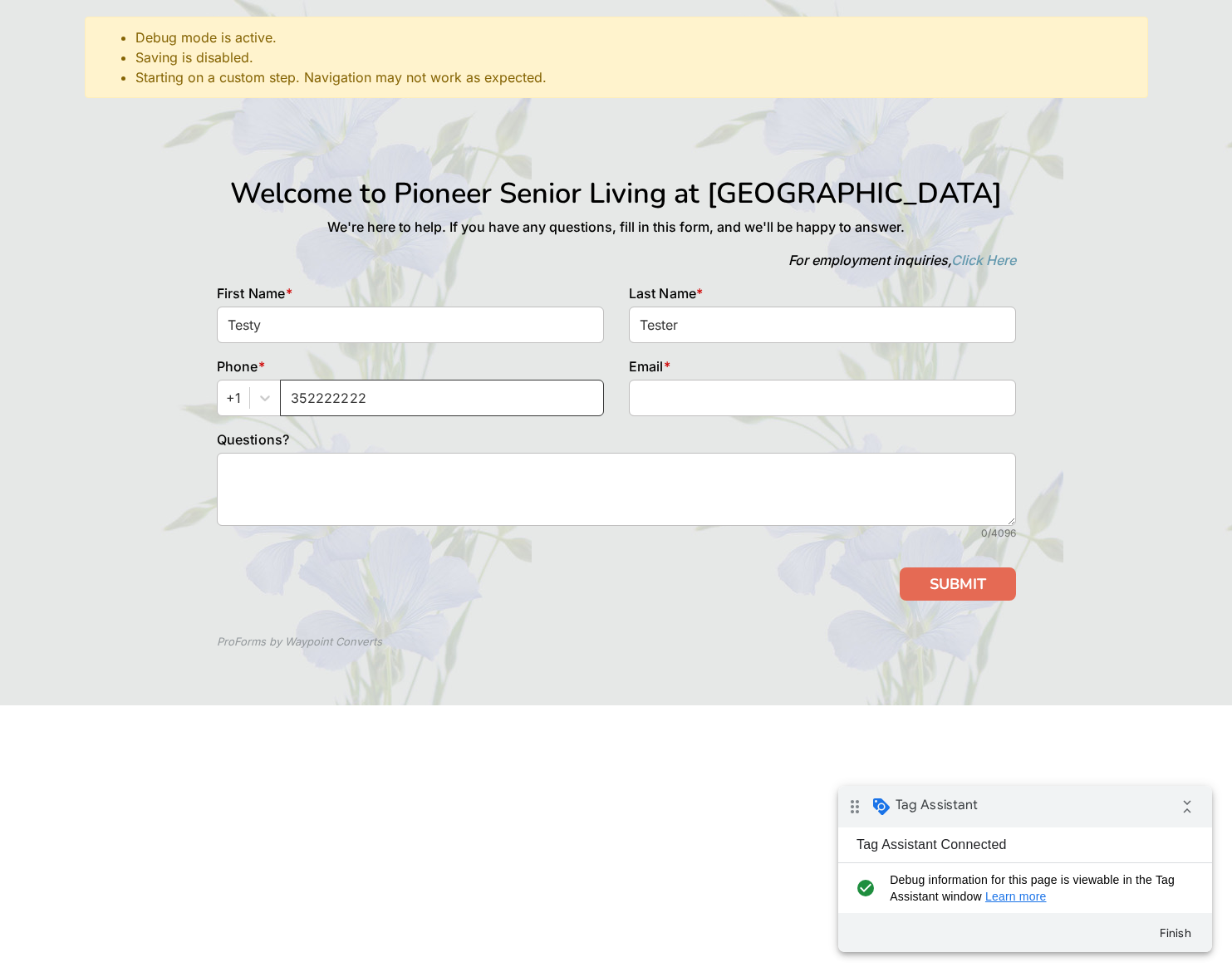 drag, startPoint x: 313, startPoint y: 398, endPoint x: 335, endPoint y: 397, distance: 22.022716 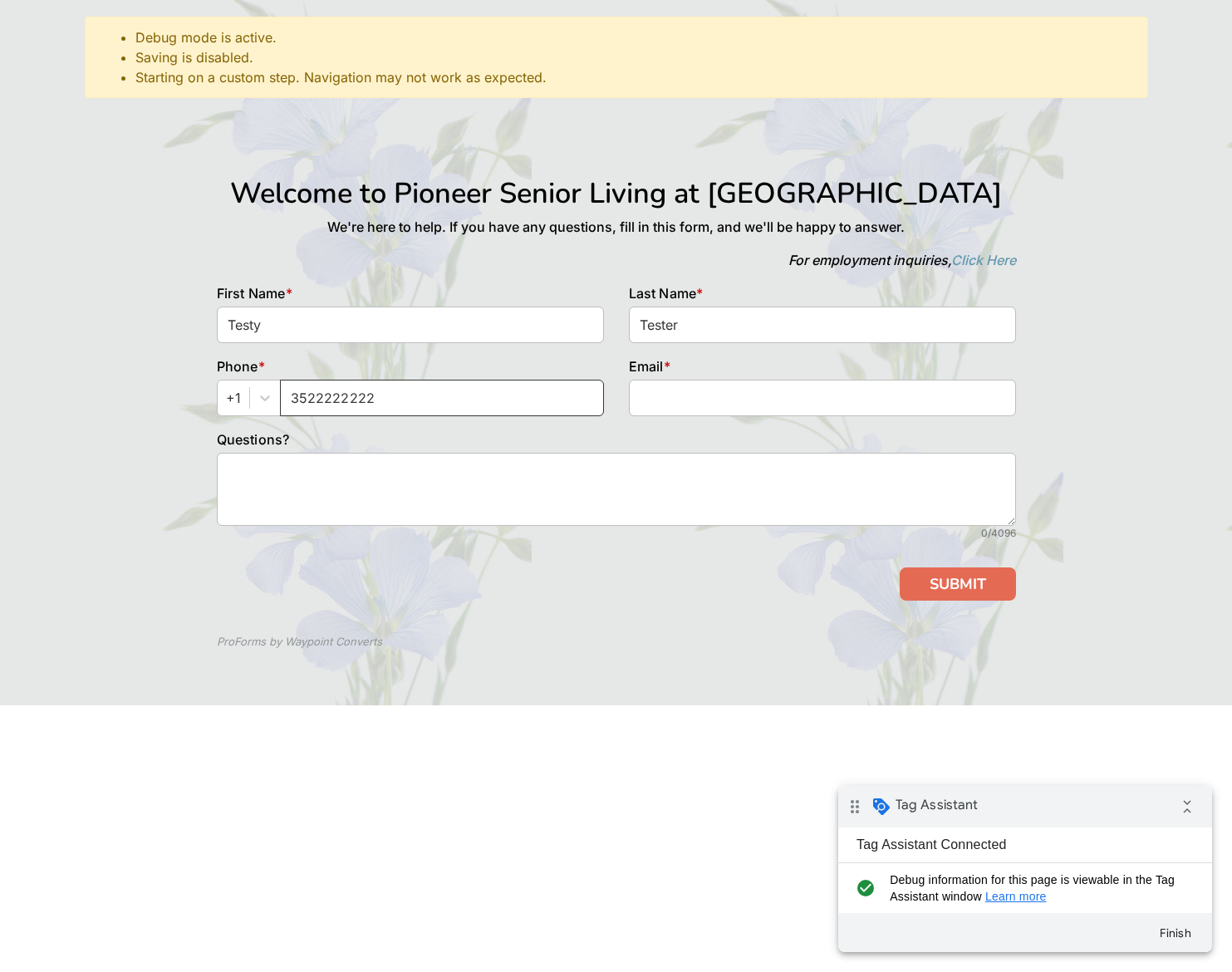 type on "3522222222" 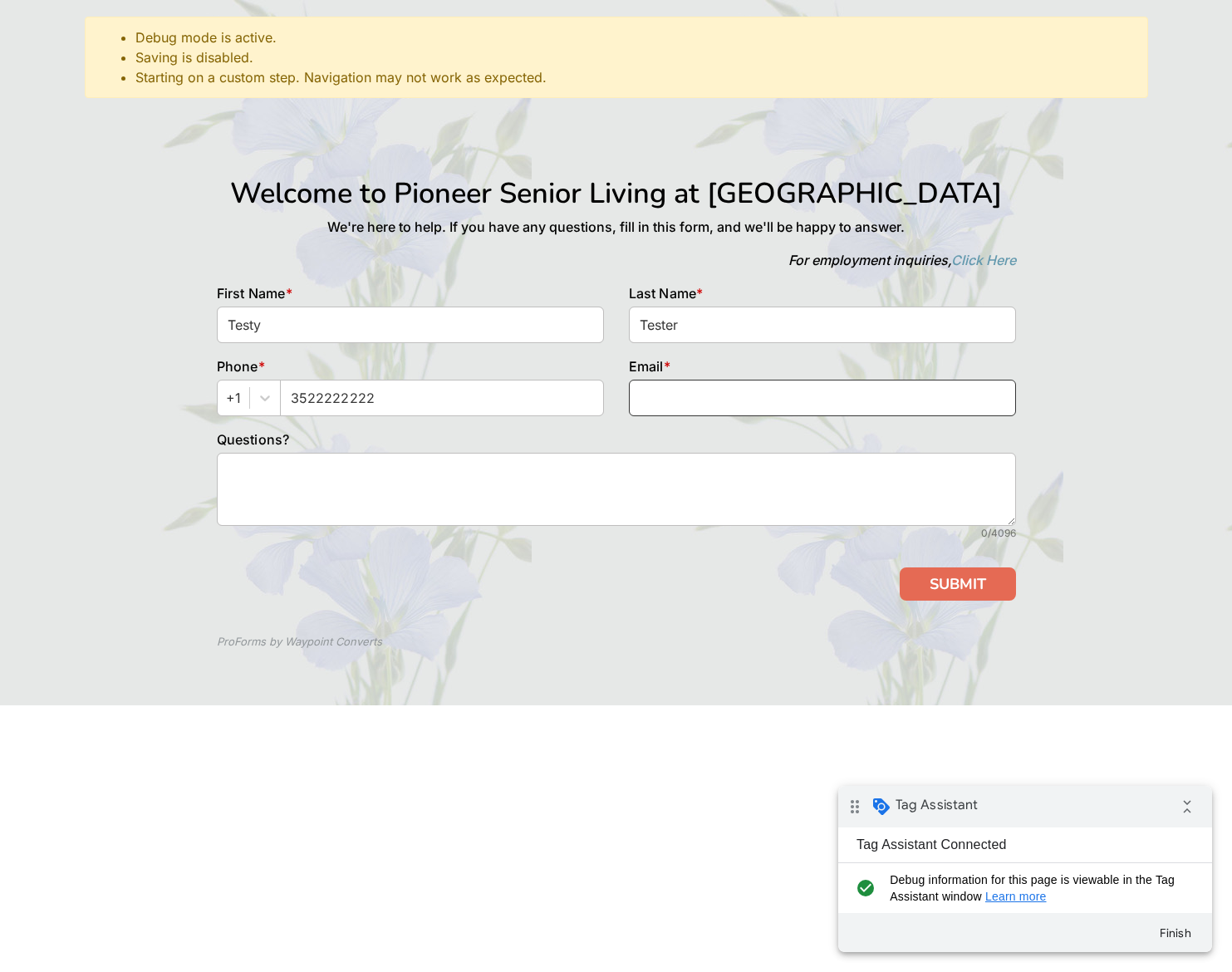 click at bounding box center (822, 398) 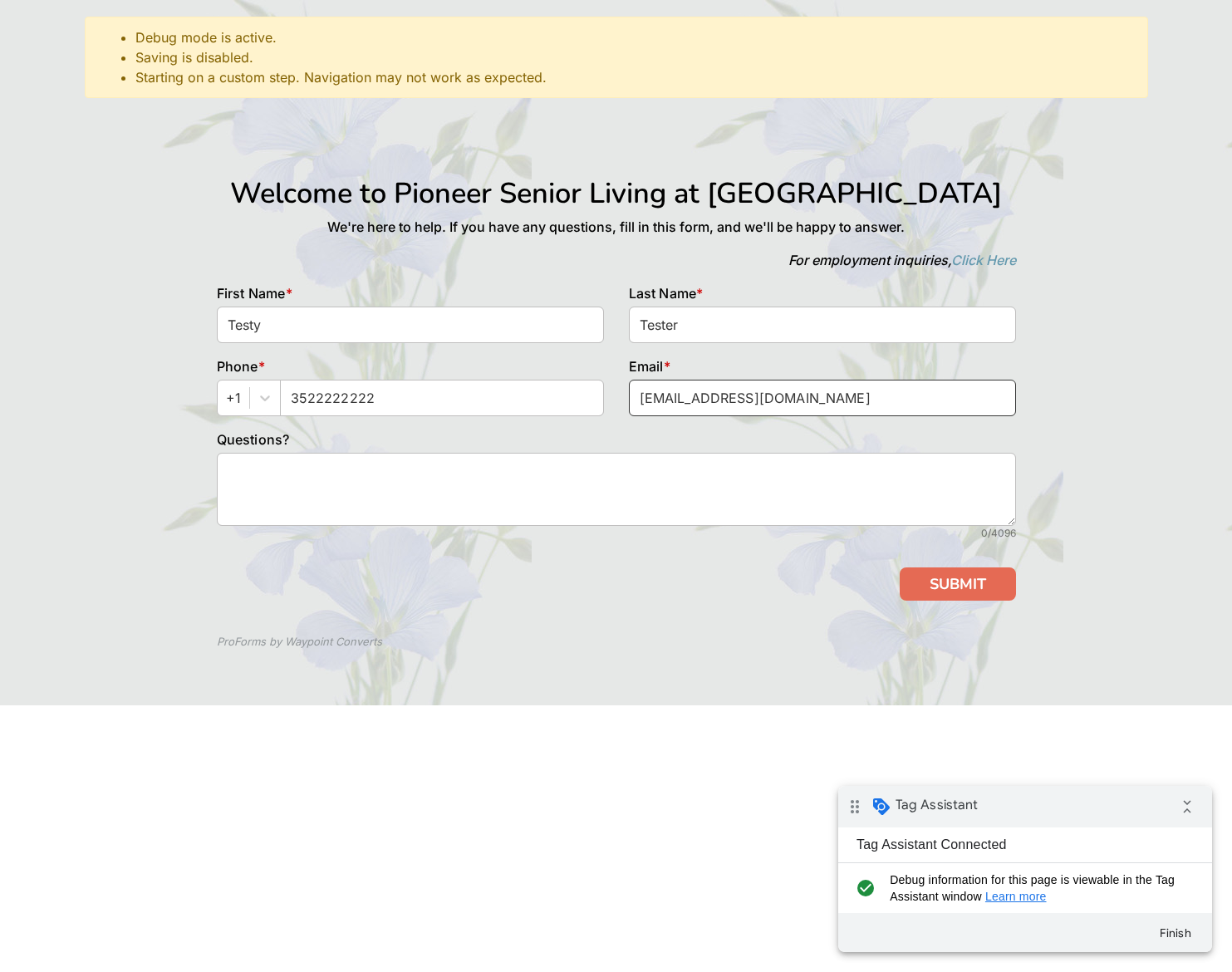 type on "test@gmail.com" 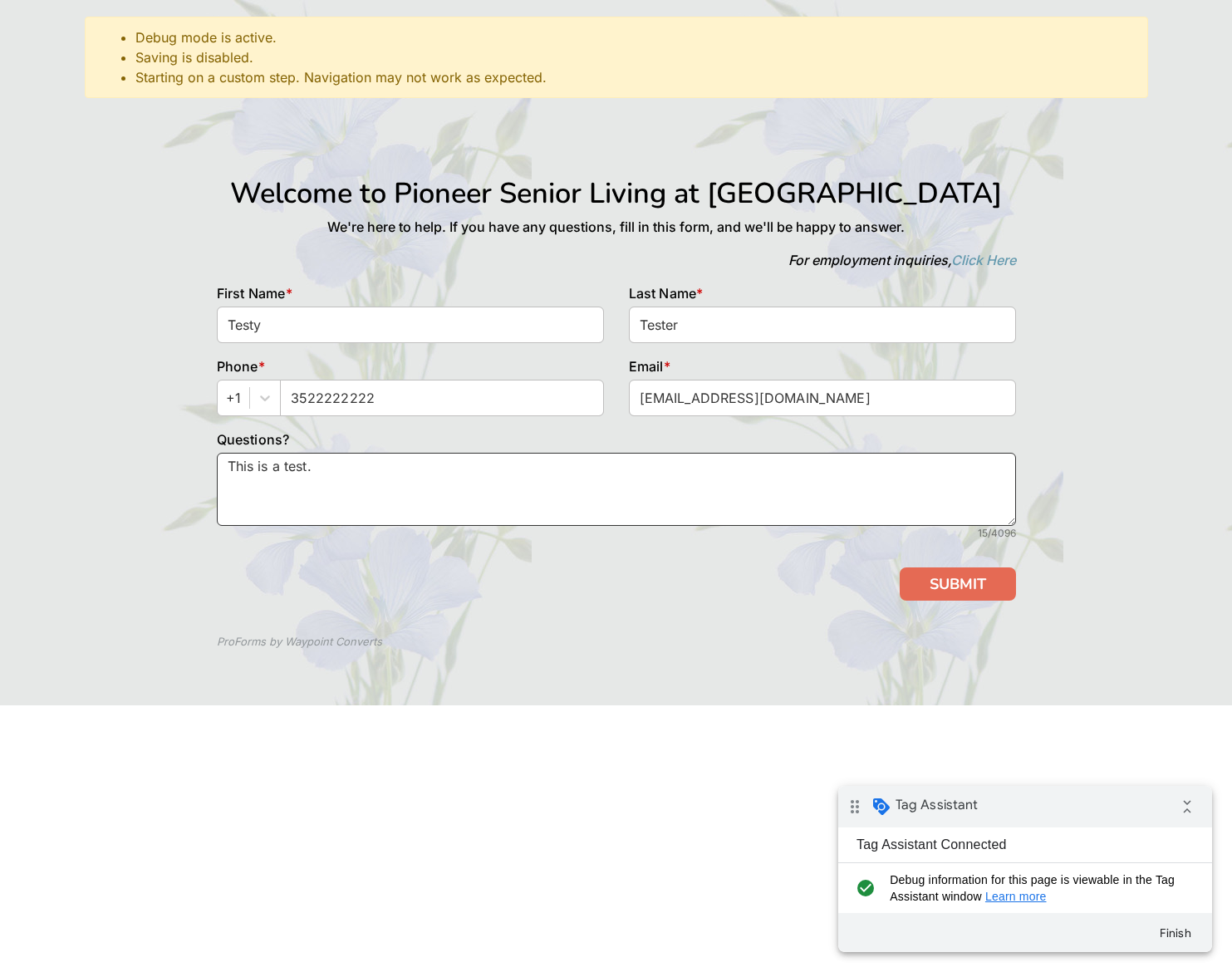 type on "This is a test." 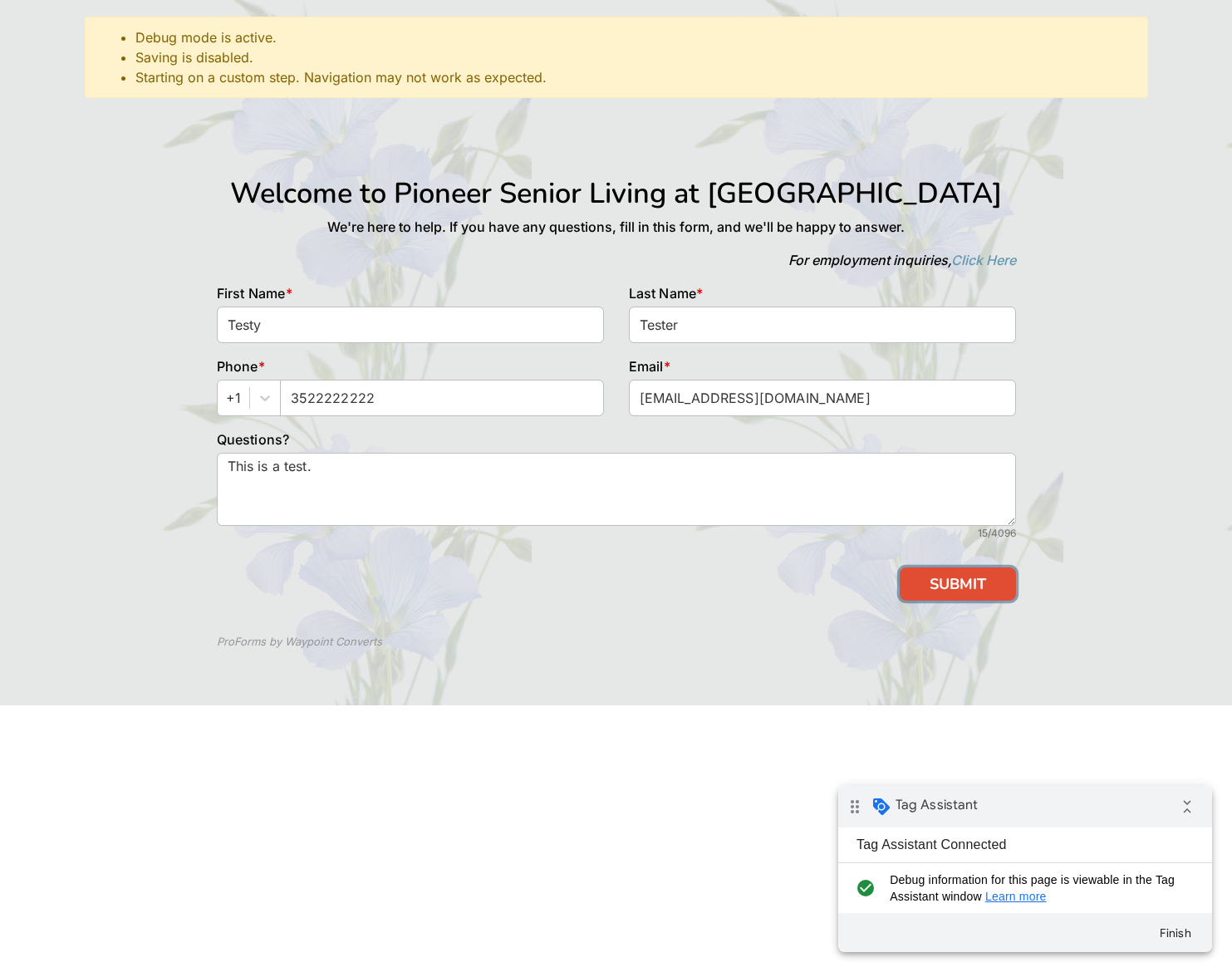 click on "SUBMIT" at bounding box center (958, 584) 